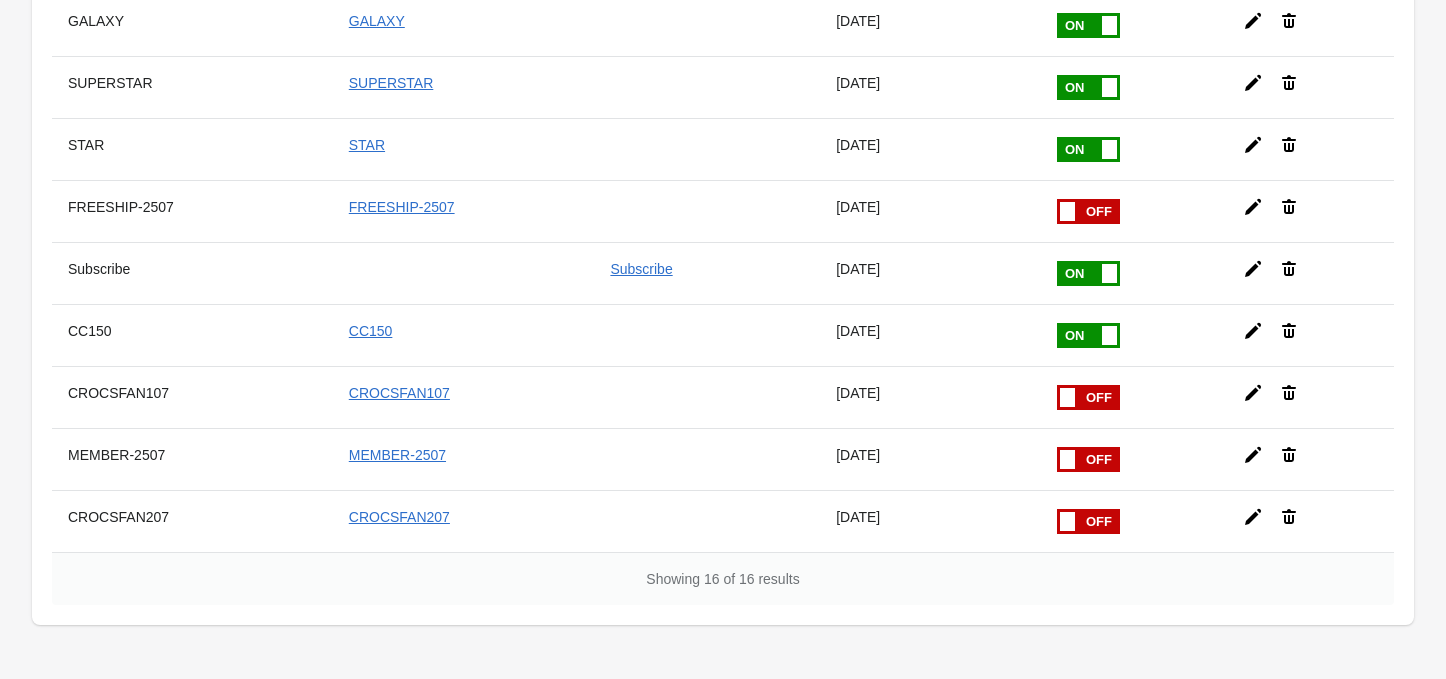 scroll, scrollTop: 709, scrollLeft: 0, axis: vertical 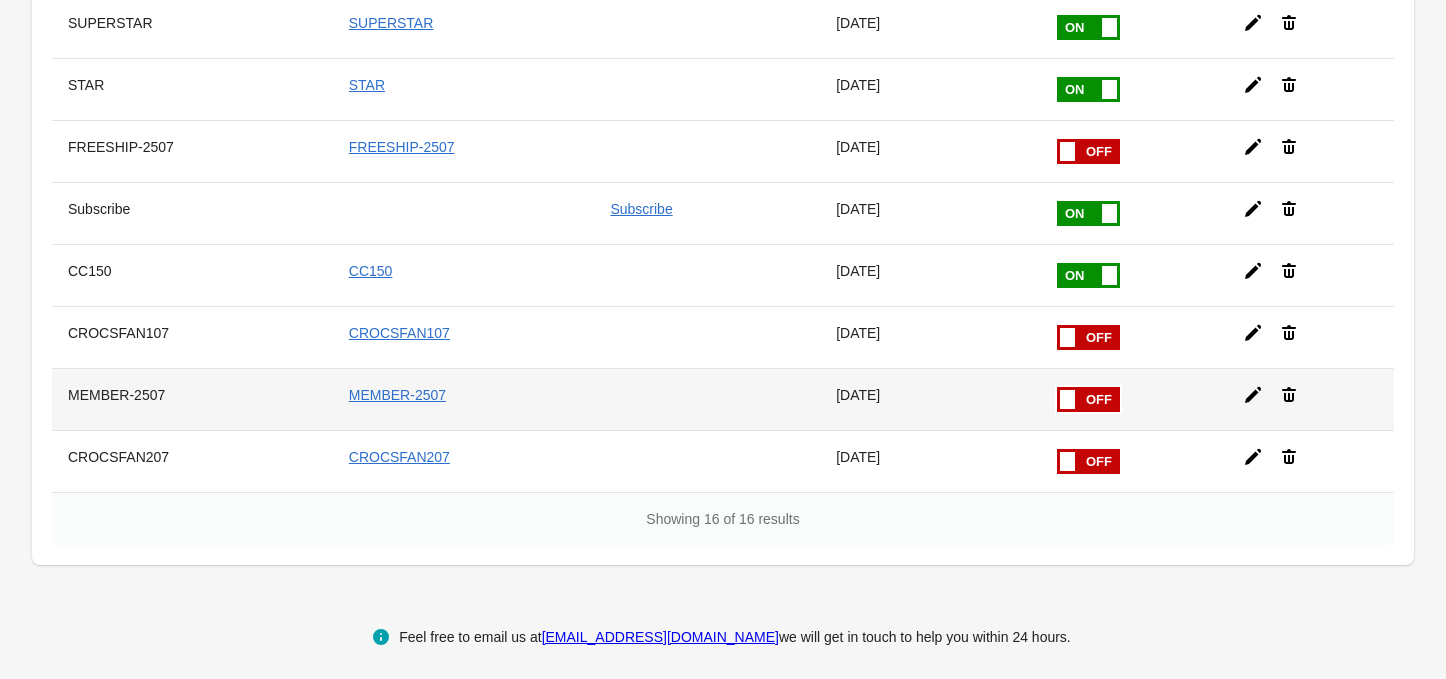 click 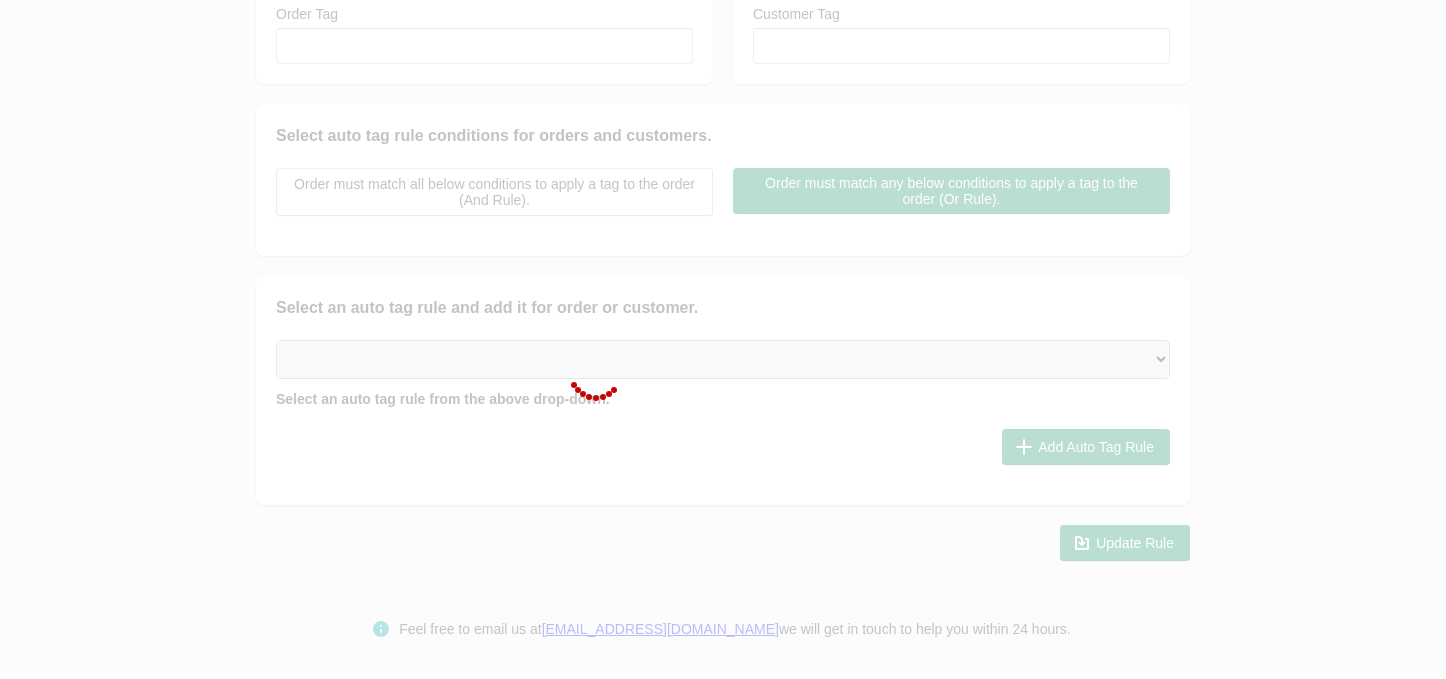 checkbox on "false" 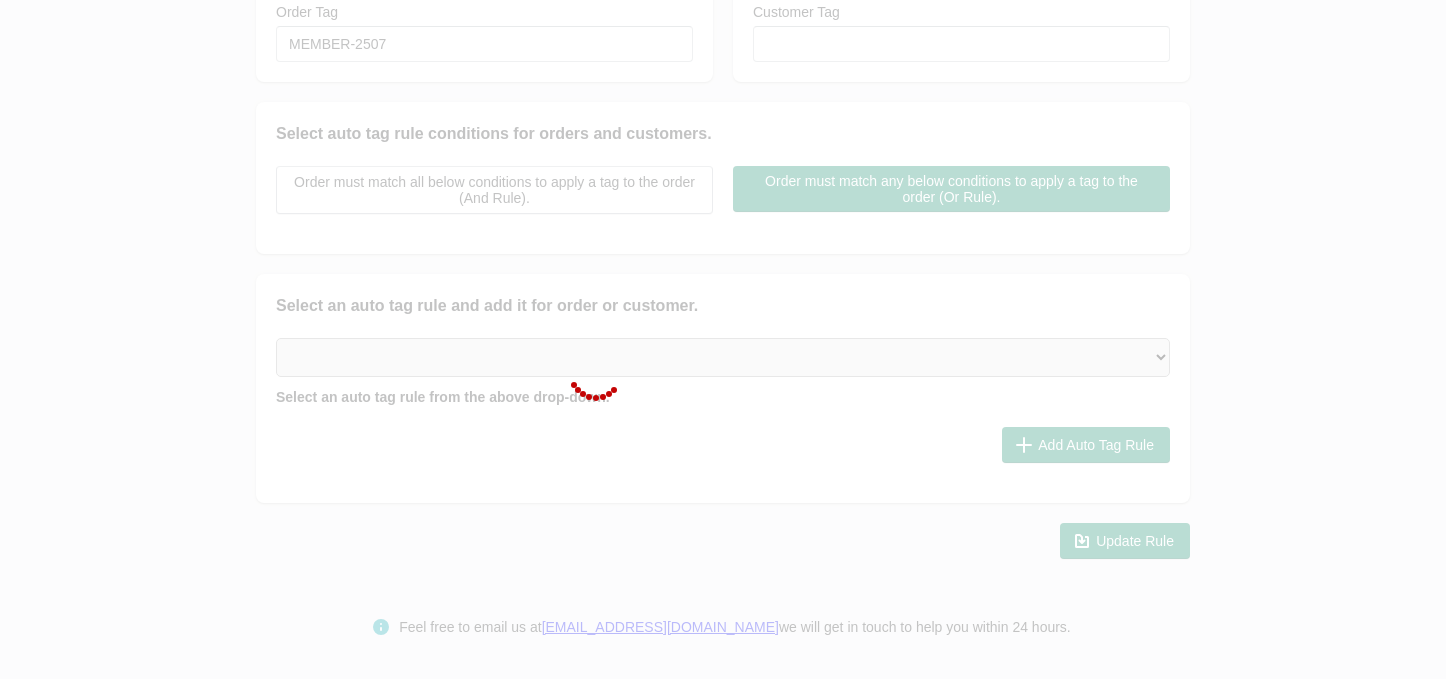select on "2" 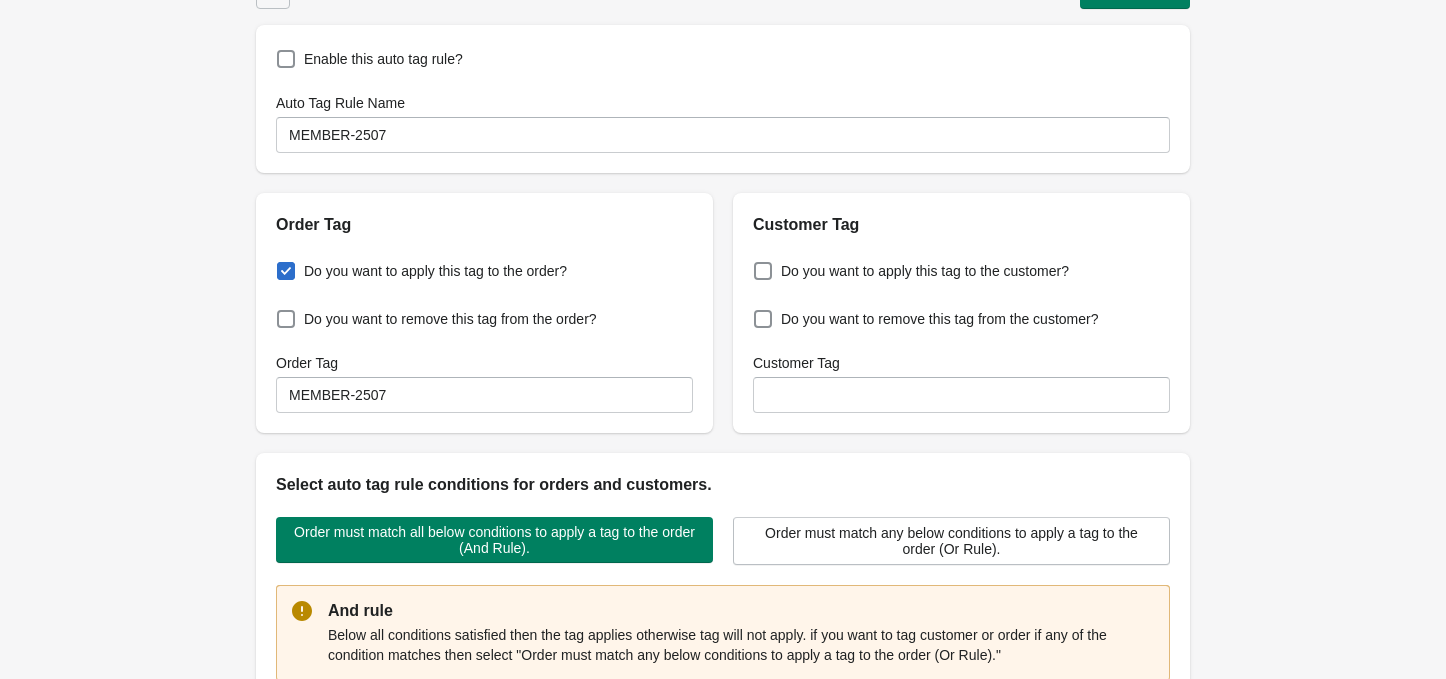 scroll, scrollTop: 0, scrollLeft: 0, axis: both 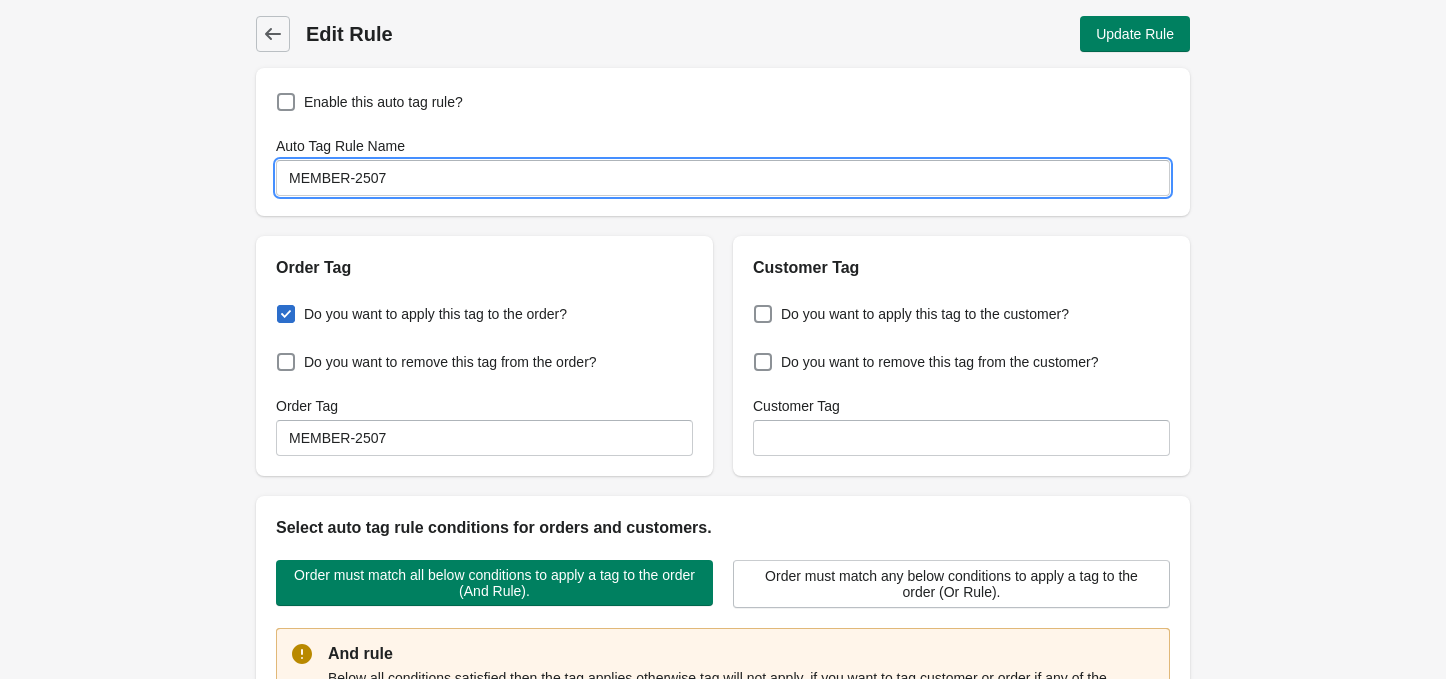 drag, startPoint x: 408, startPoint y: 179, endPoint x: 66, endPoint y: 165, distance: 342.28644 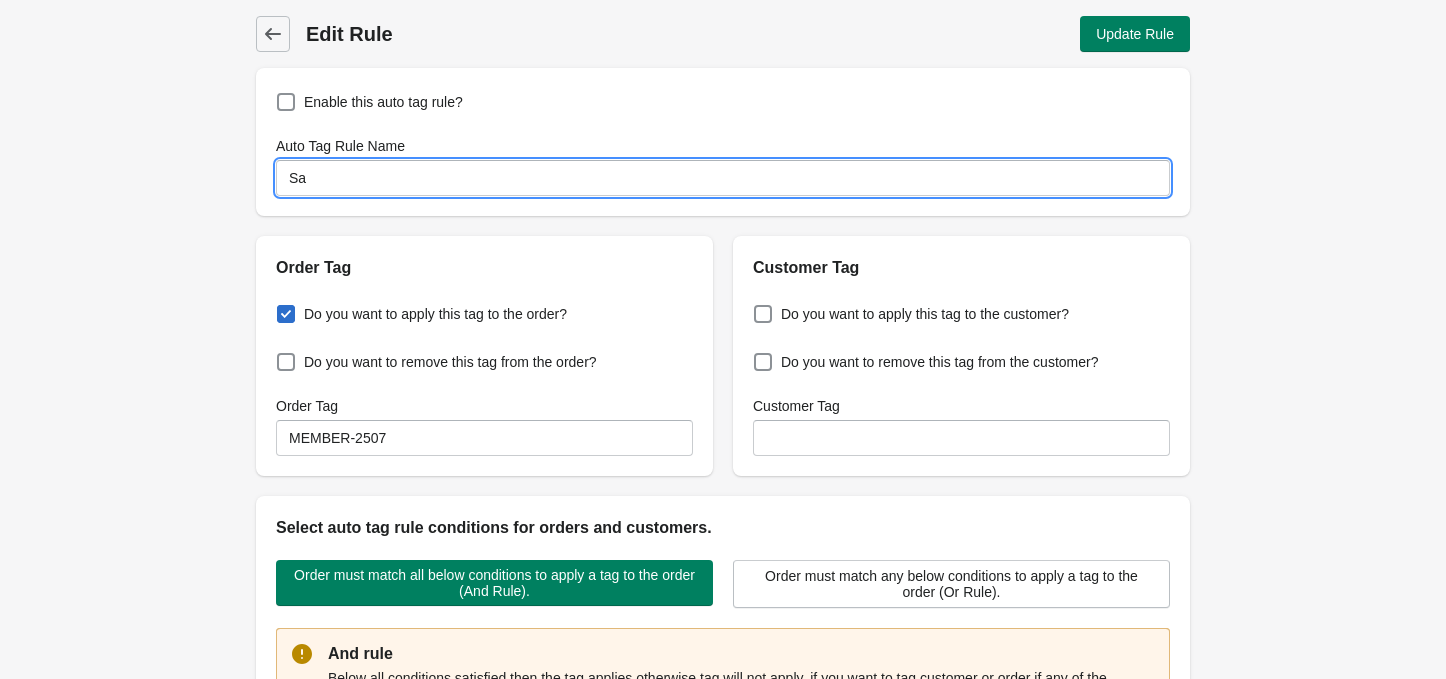 type on "S" 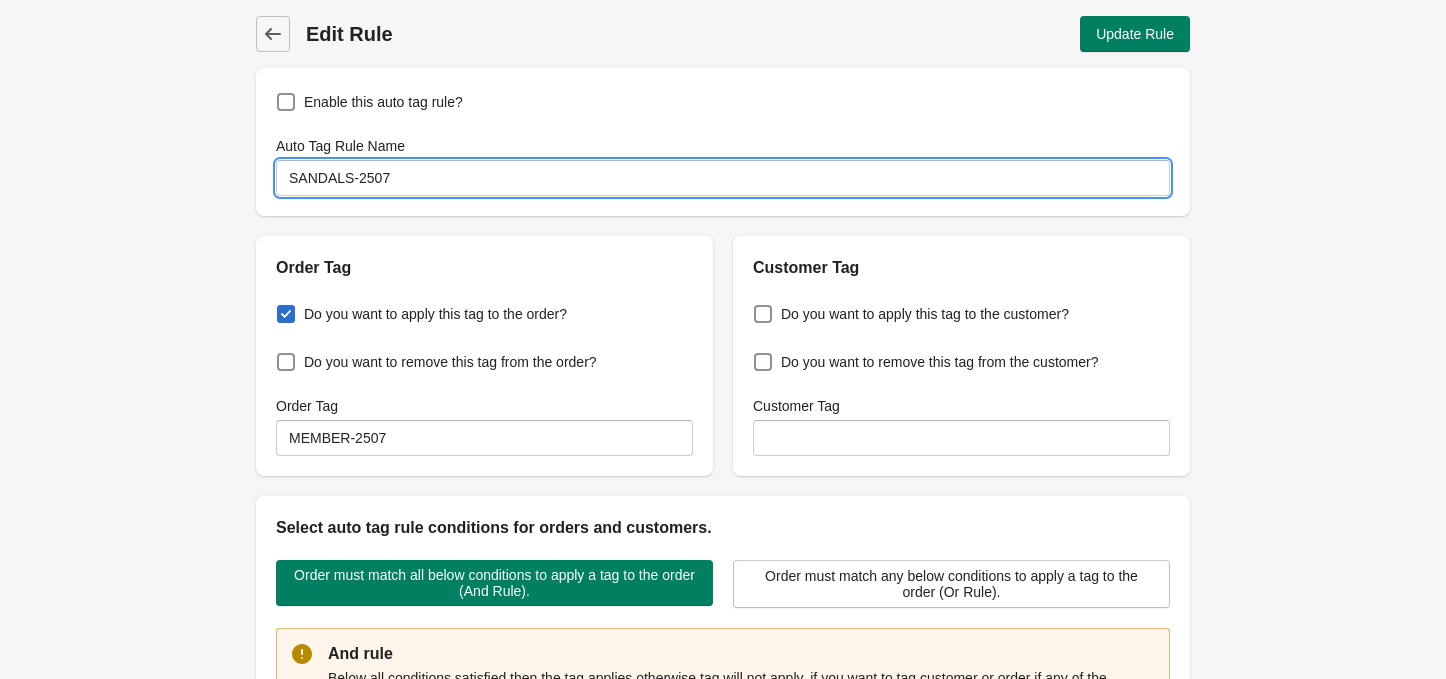 type on "SANDALS-2507" 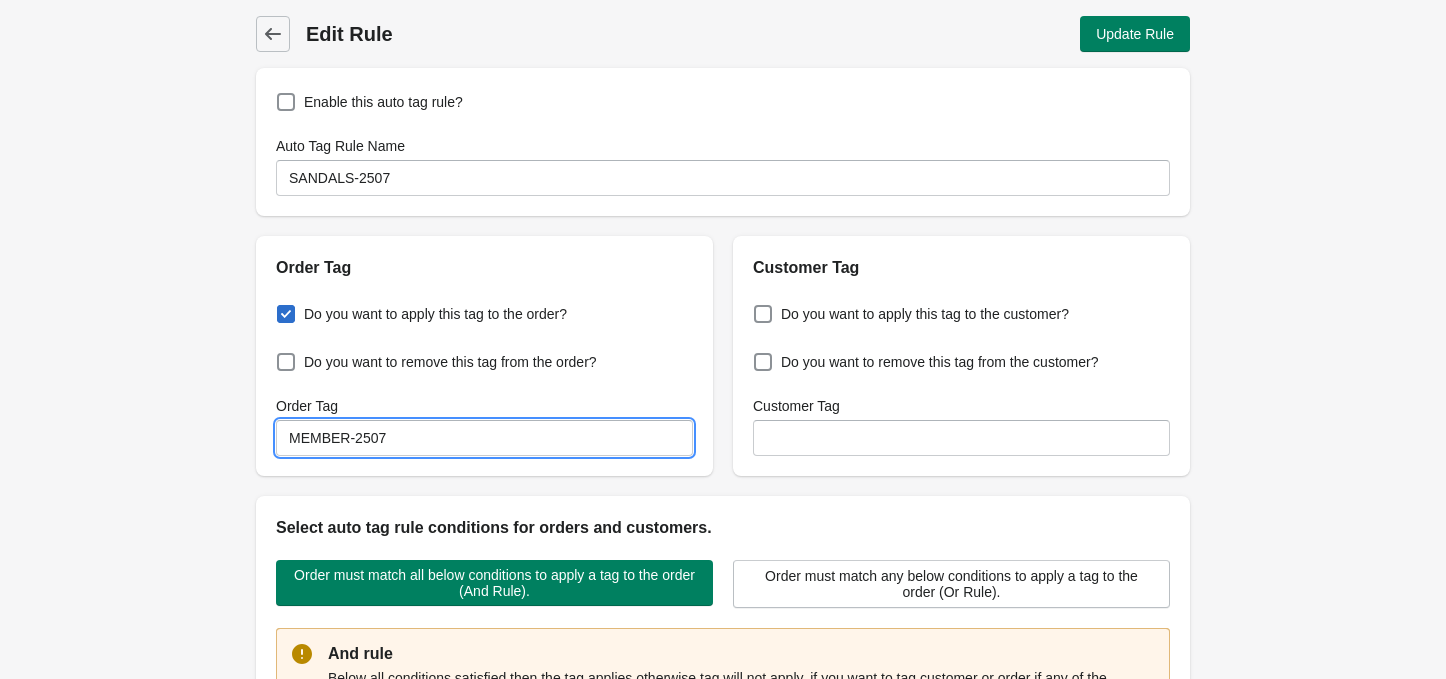 click on "MEMBER-2507" at bounding box center [484, 438] 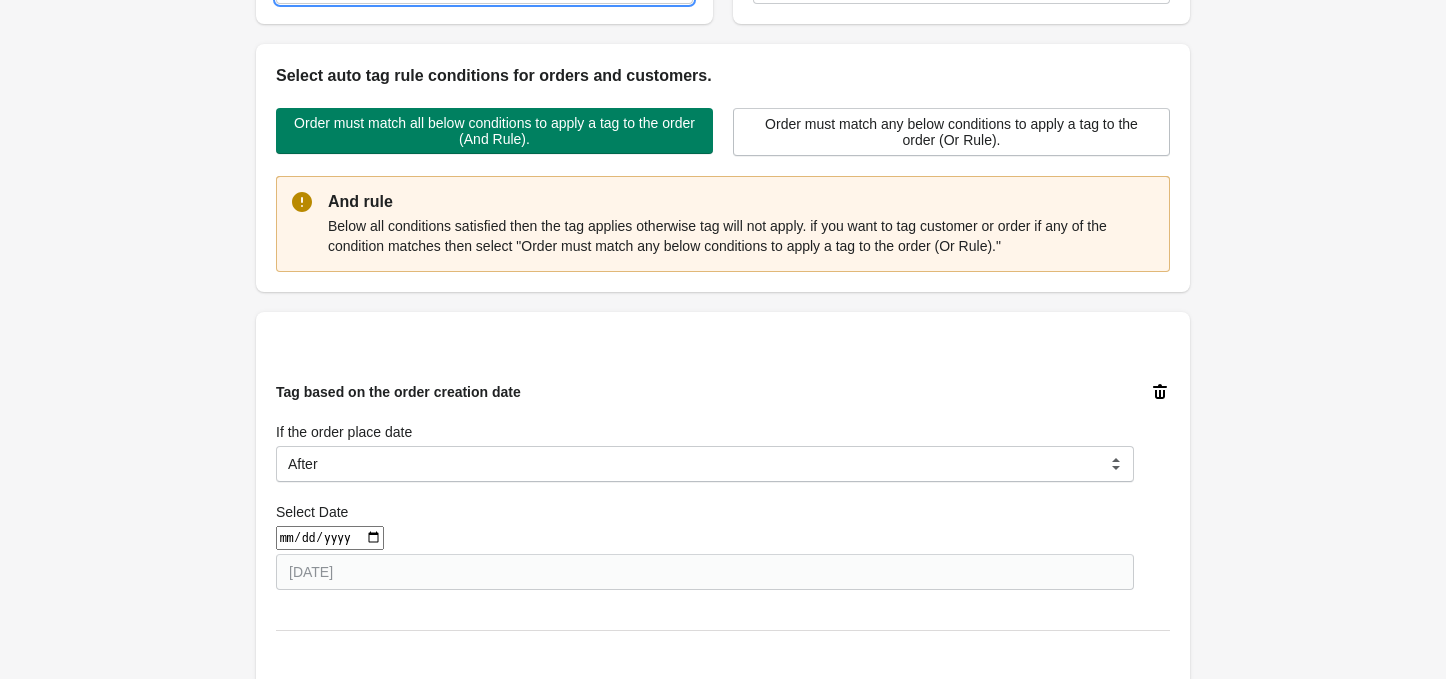 scroll, scrollTop: 533, scrollLeft: 0, axis: vertical 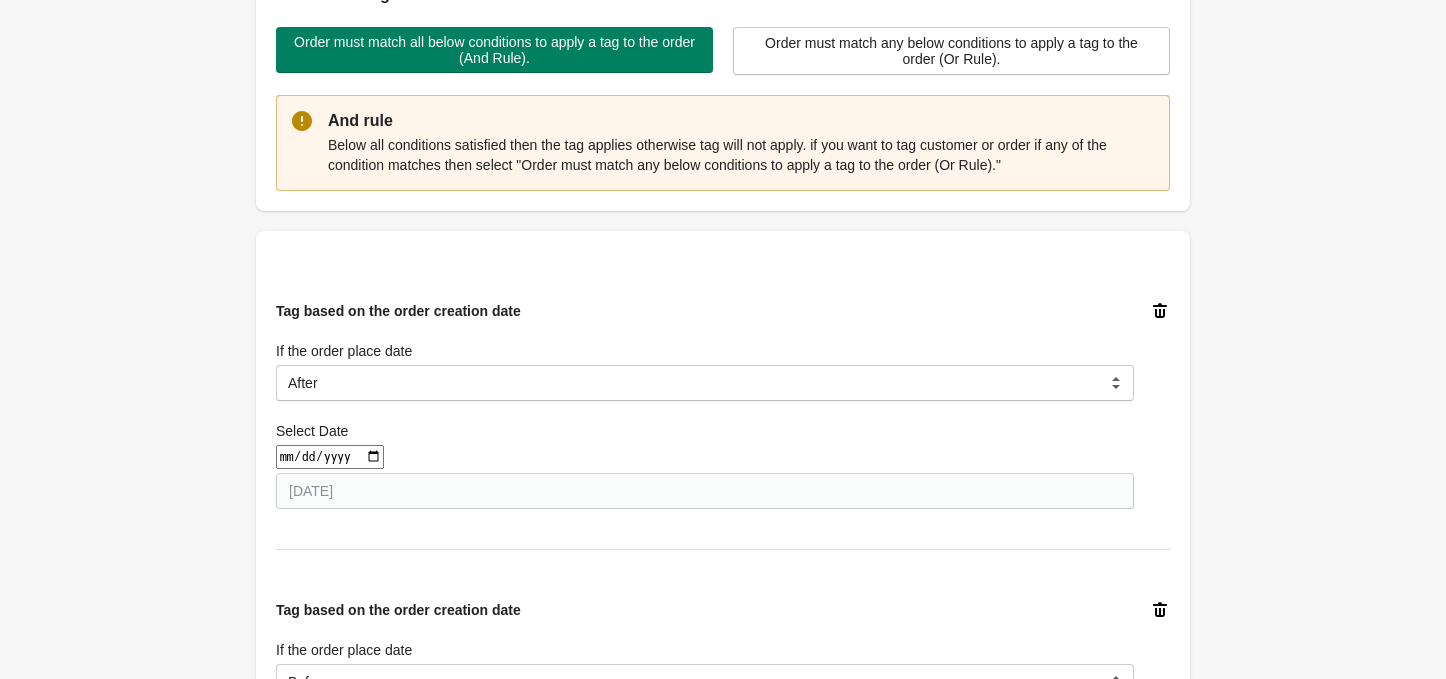 type on "SANDALS-2507" 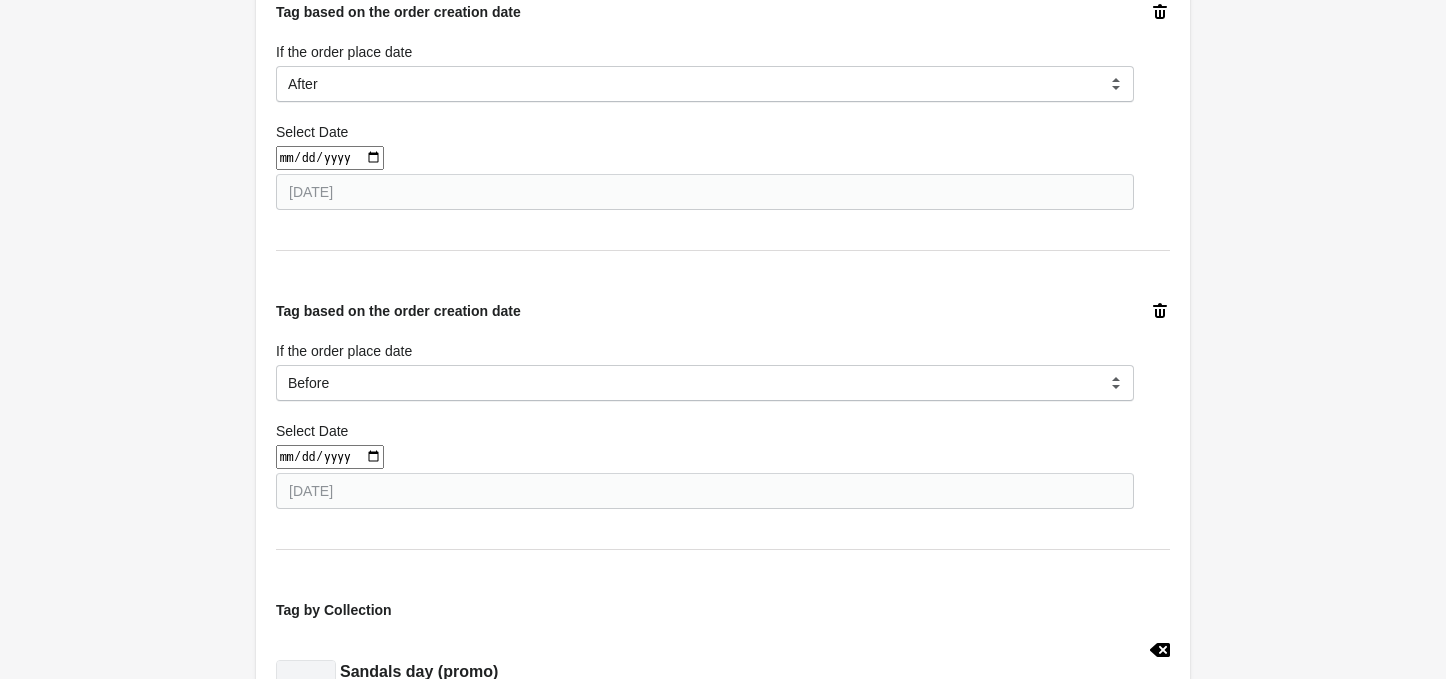scroll, scrollTop: 933, scrollLeft: 0, axis: vertical 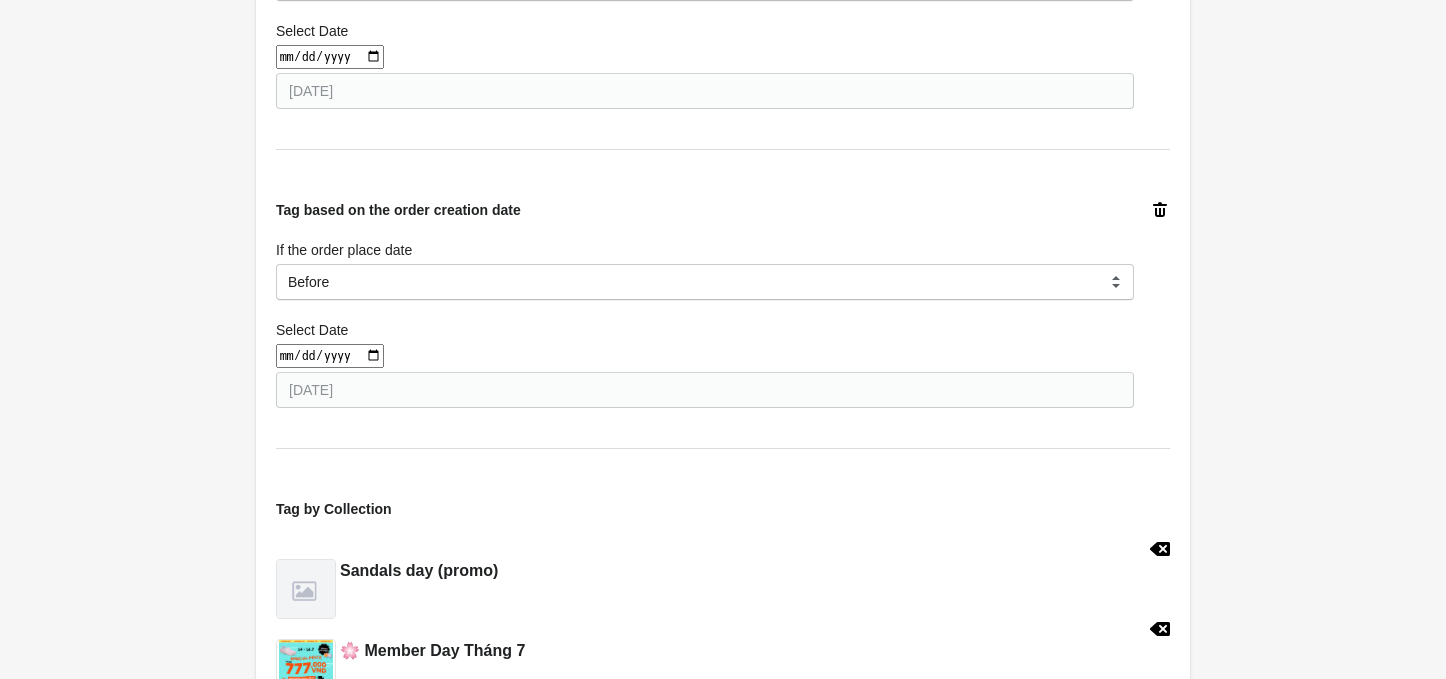 click at bounding box center [330, 356] 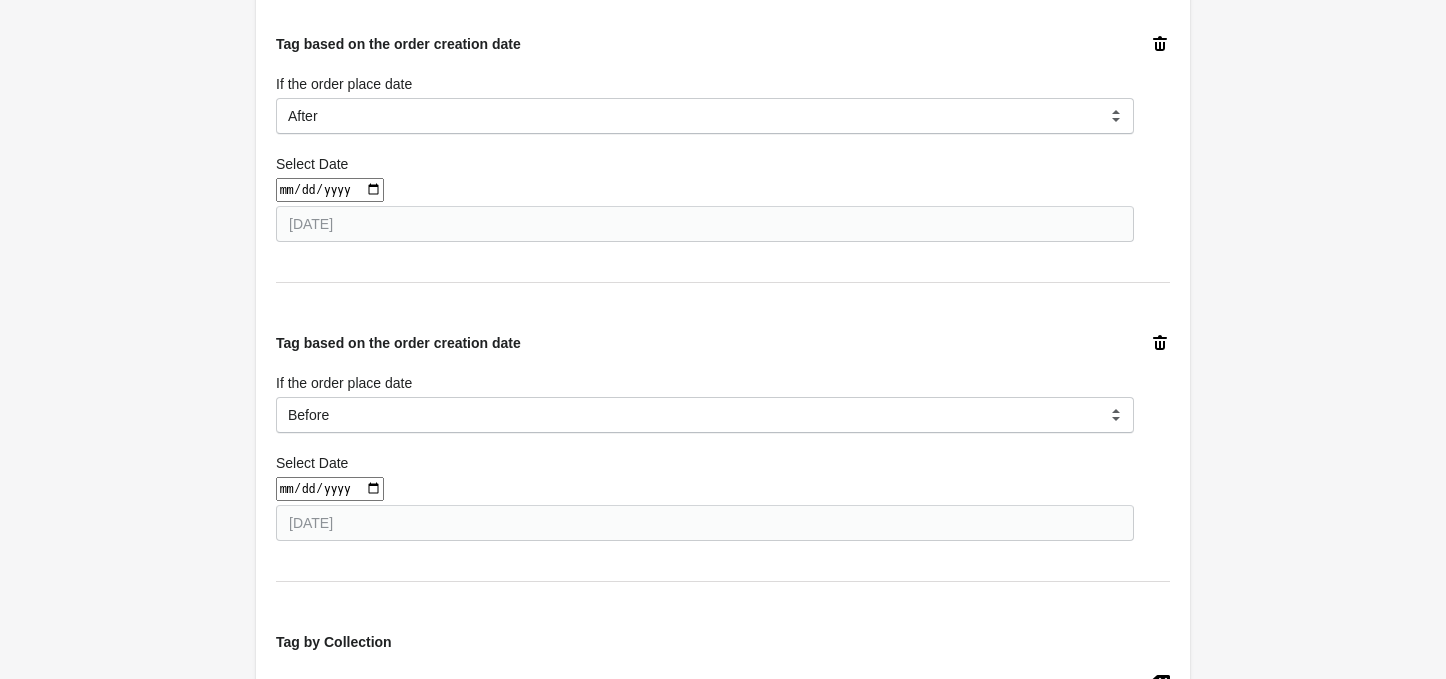 click on "[DATE]" at bounding box center [330, 489] 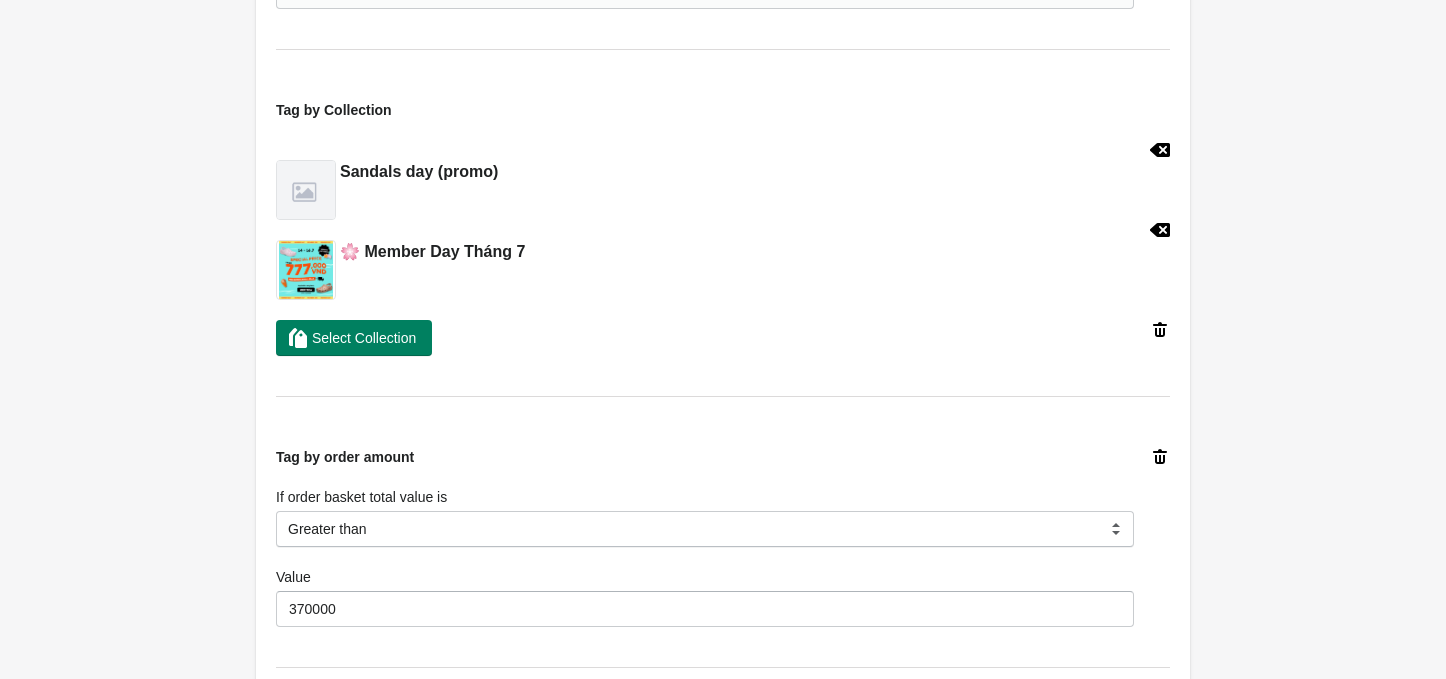 scroll, scrollTop: 1333, scrollLeft: 0, axis: vertical 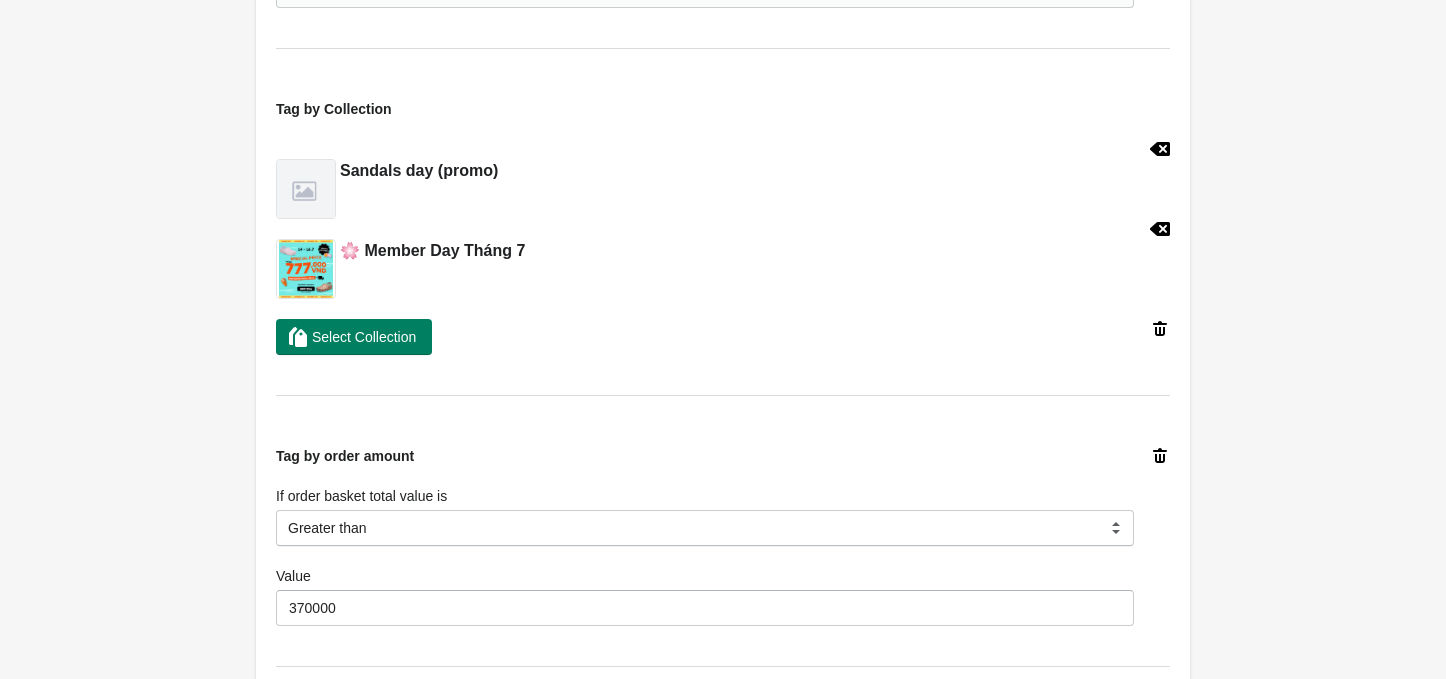 click 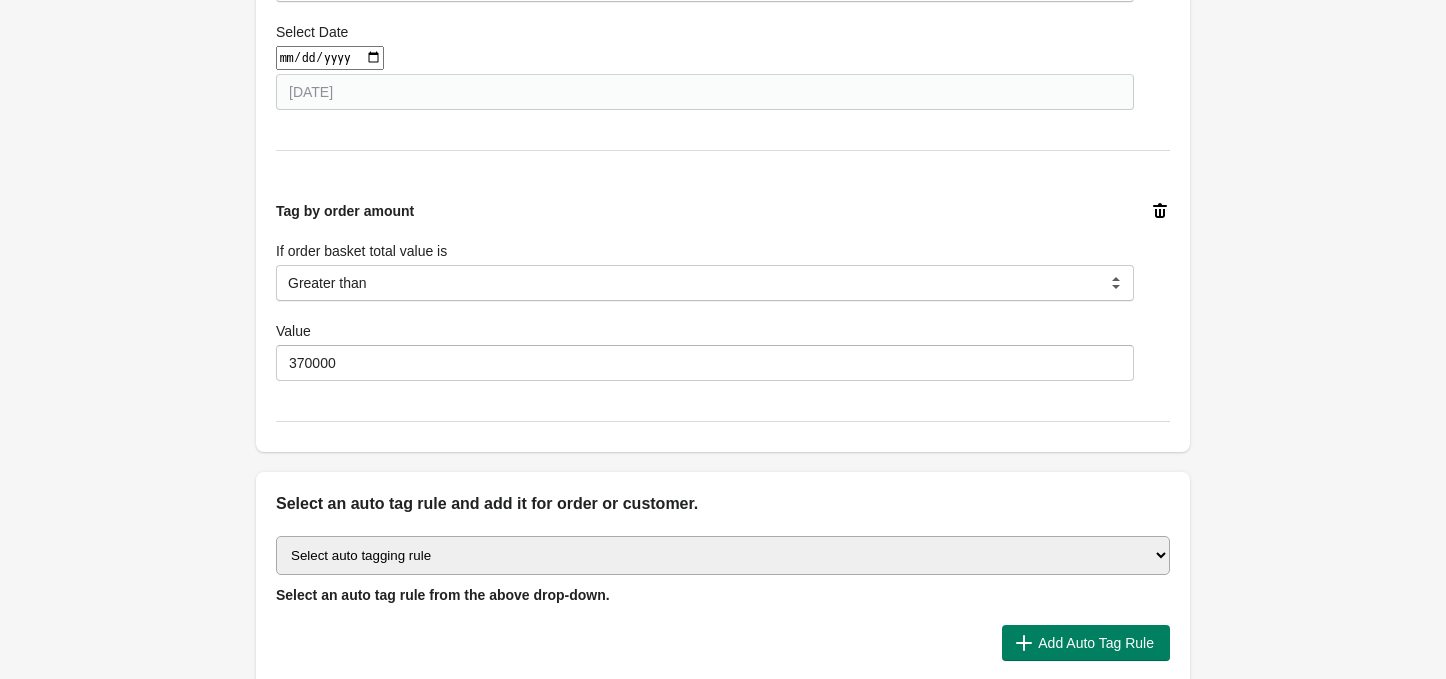 scroll, scrollTop: 1333, scrollLeft: 0, axis: vertical 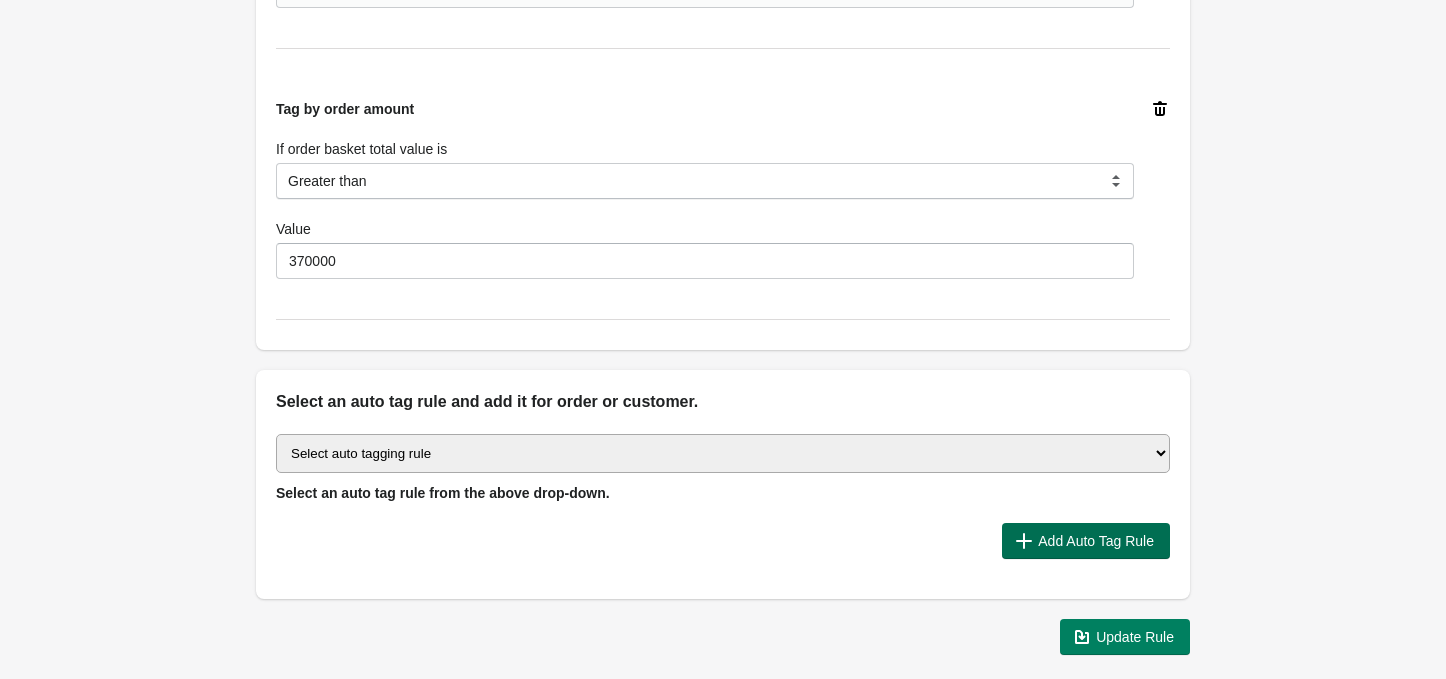 click on "Add Auto Tag Rule" at bounding box center (1096, 541) 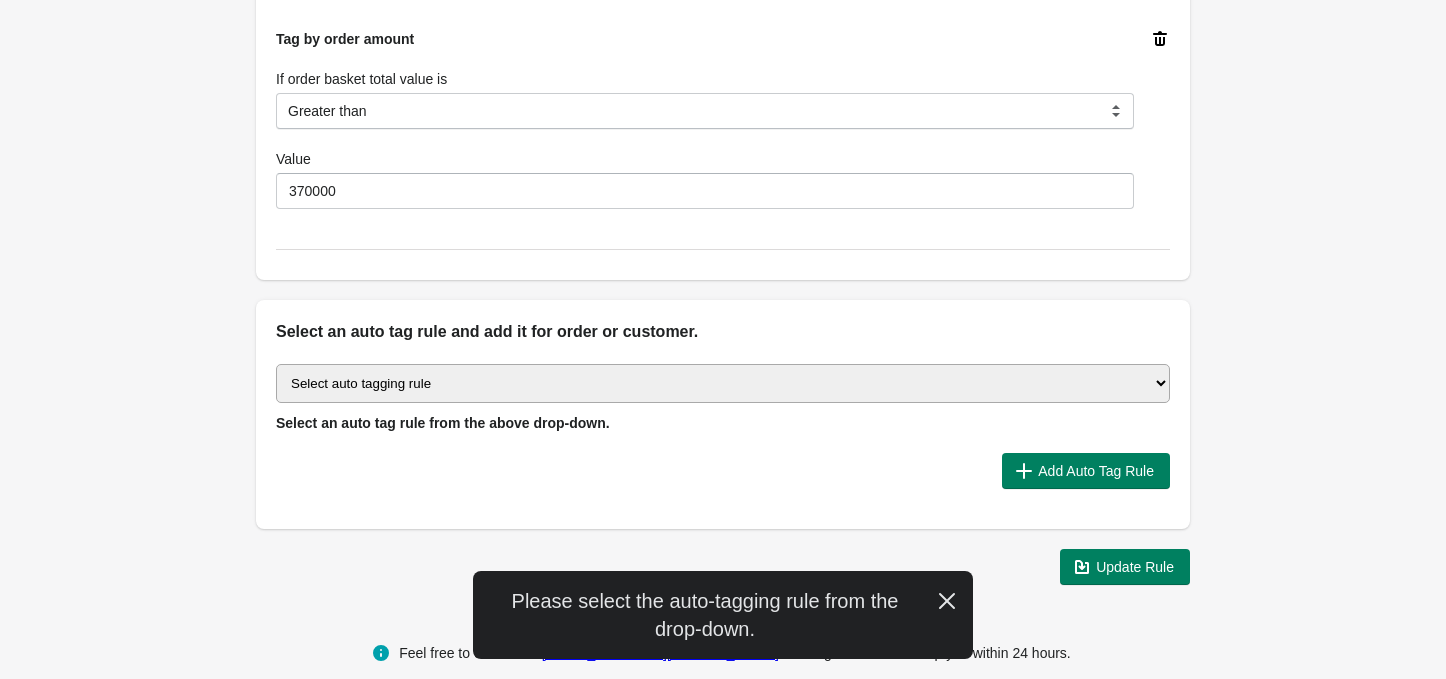 scroll, scrollTop: 1423, scrollLeft: 0, axis: vertical 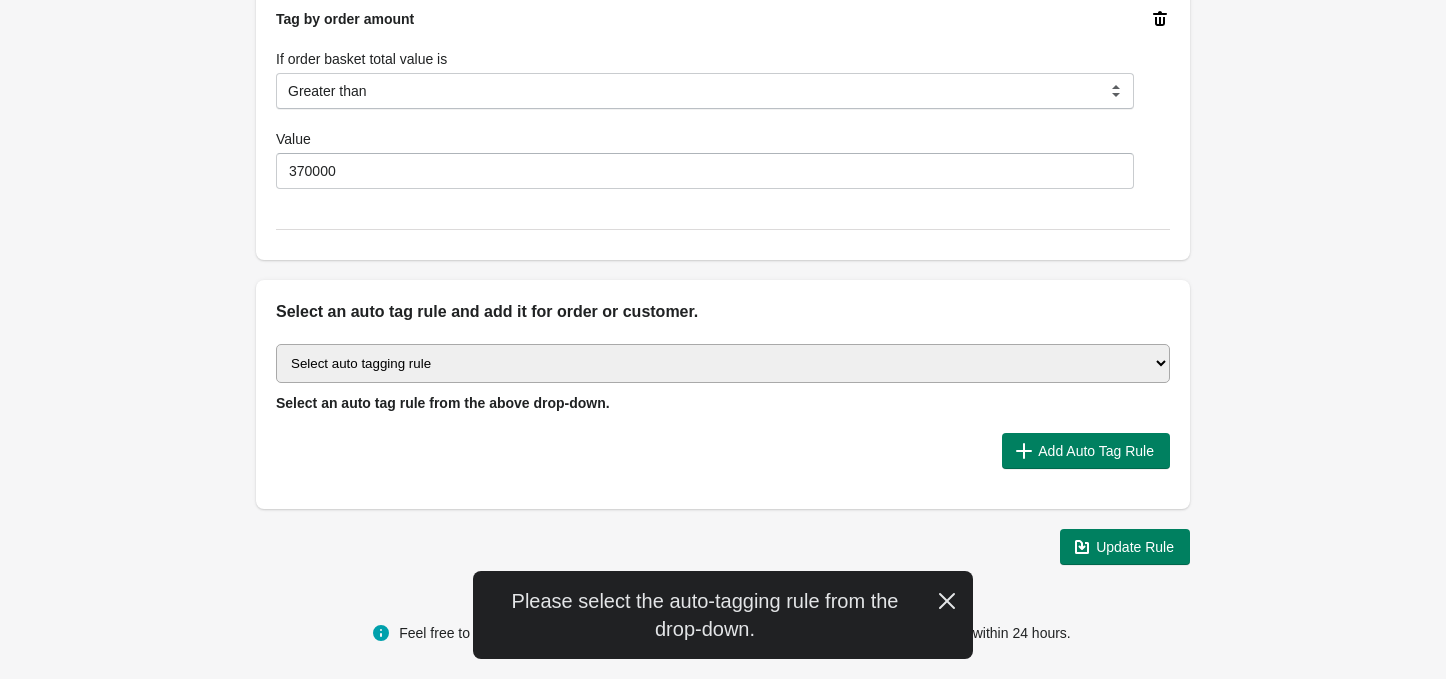 click on "Select auto tagging rule Tag by order amount Tag based on the order count (Volume) Tag by Discount Code Tag based on the Payment Method Tag based on the order additional details or additional attribute Tag based on payment status Tag based on fulfillment status Tag Based on the order source name Tag by order weight (weight is matched in grams) Tag based on the total order discount Use order additional fields value as a tag Add a tag based on the order creation date Add a tag based on the order note Add a tag based on the order tag Tag orders or customers based on the order's customer locale(language) Add a tag based on the order status Add a tag based on the order taxes status. Tag order or customer based on the order risk level. Use the order discount code as a tag. Tag based on the POS location id Tag based on the order tip (tipping) amount Tag based on the fulfilment location id Tag based on the order total item count Use order variant SKUs as a tag Use order note as a tag Tag by Collection" at bounding box center (723, 363) 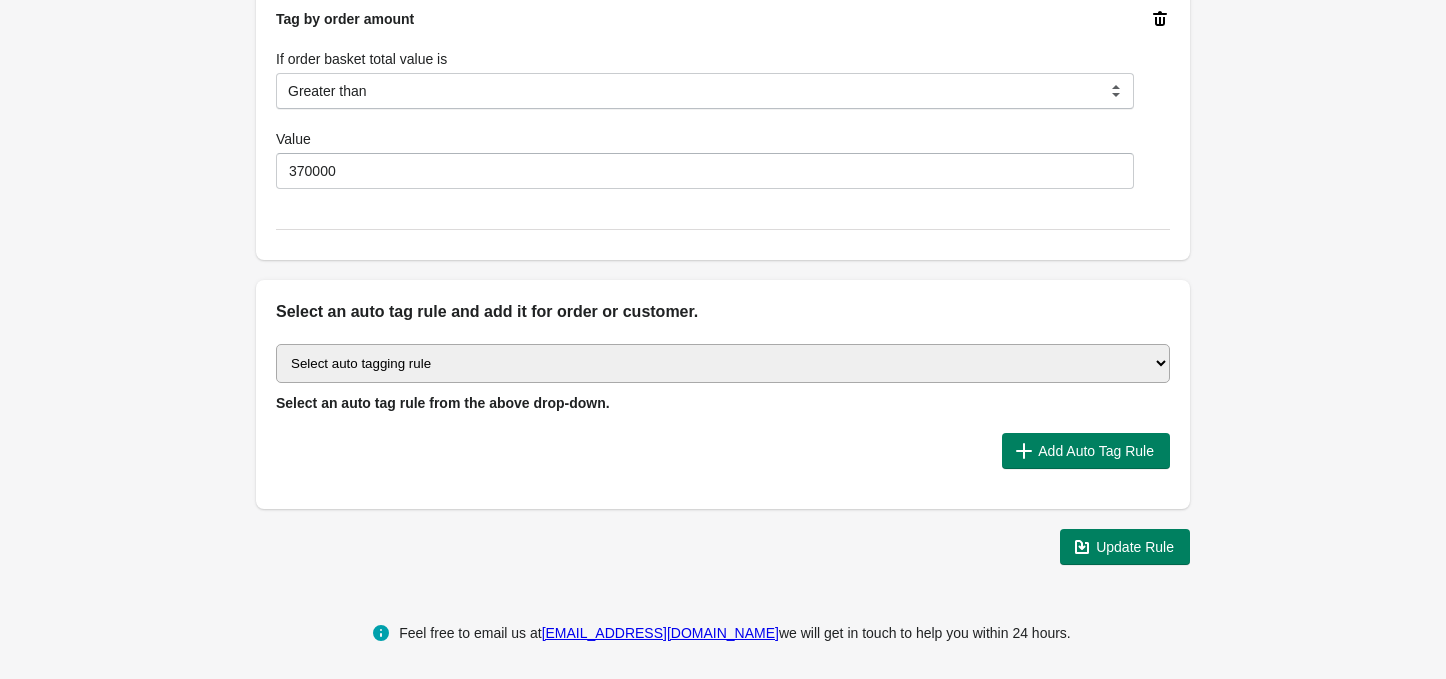 select on "2" 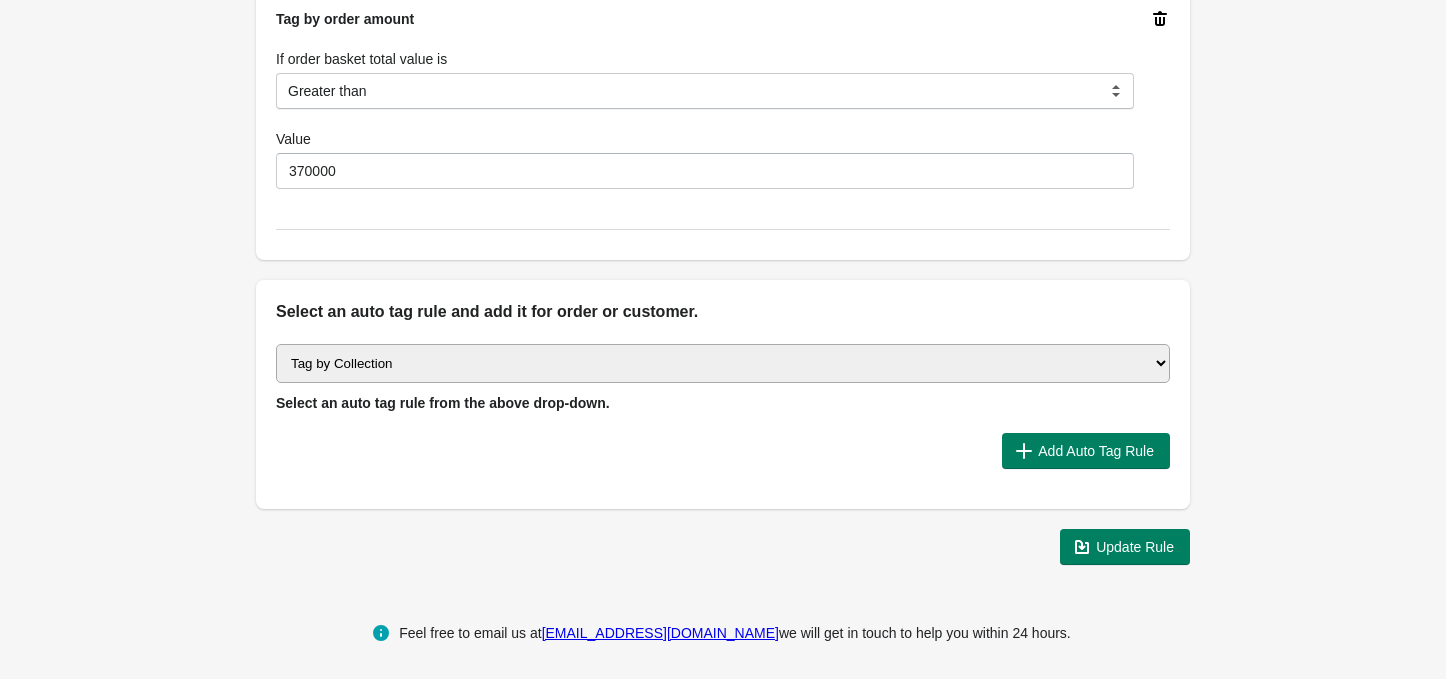 click on "Select auto tagging rule Tag by order amount Tag based on the order count (Volume) Tag by Discount Code Tag based on the Payment Method Tag based on the order additional details or additional attribute Tag based on payment status Tag based on fulfillment status Tag Based on the order source name Tag by order weight (weight is matched in grams) Tag based on the total order discount Use order additional fields value as a tag Add a tag based on the order creation date Add a tag based on the order note Add a tag based on the order tag Tag orders or customers based on the order's customer locale(language) Add a tag based on the order status Add a tag based on the order taxes status. Tag order or customer based on the order risk level. Use the order discount code as a tag. Tag based on the POS location id Tag based on the order tip (tipping) amount Tag based on the fulfilment location id Tag based on the order total item count Use order variant SKUs as a tag Use order note as a tag Tag by Collection" at bounding box center [723, 363] 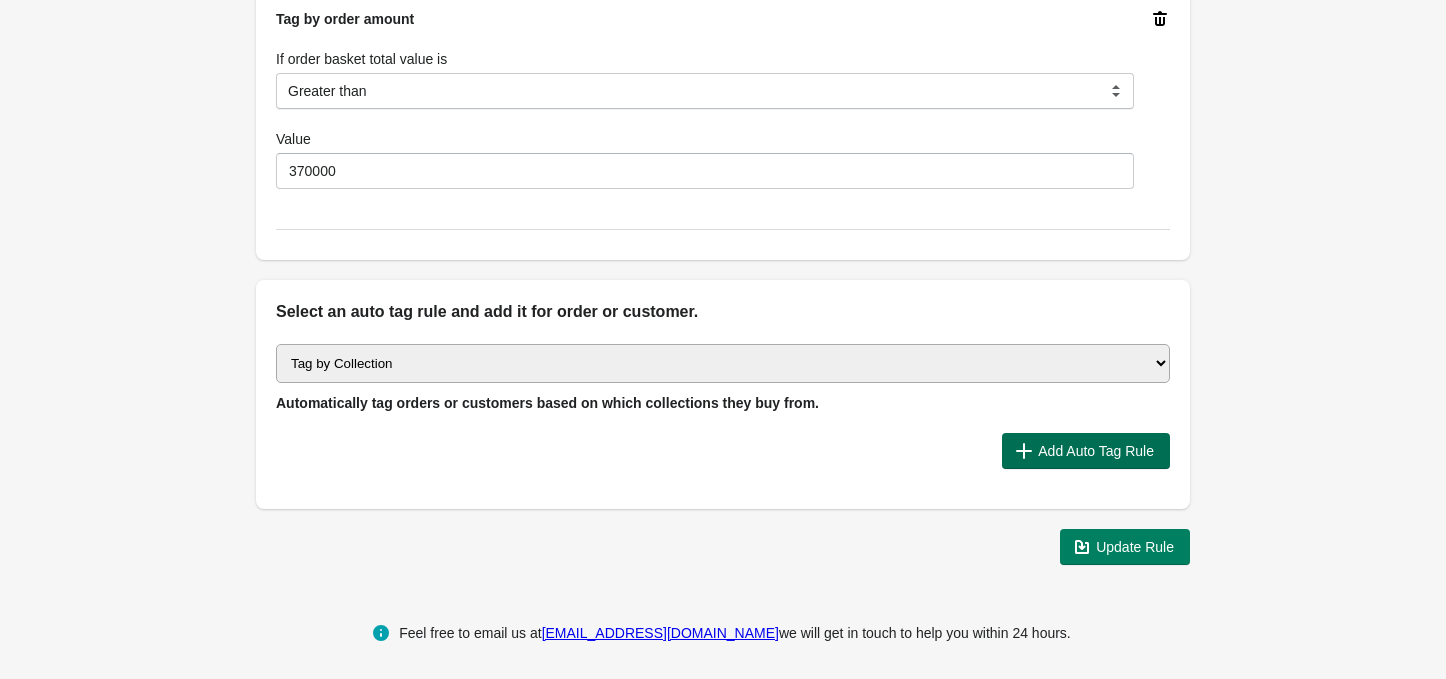 click on "Add Auto Tag Rule" at bounding box center [1086, 451] 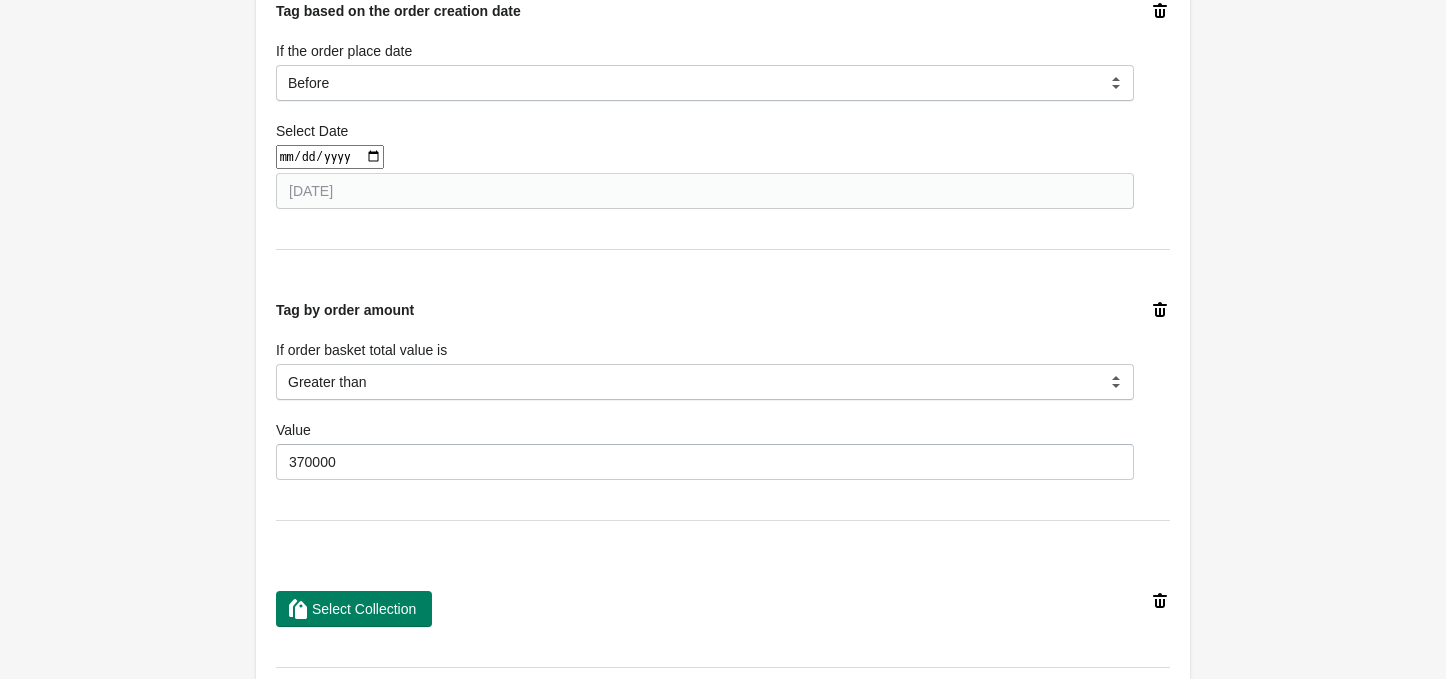 scroll, scrollTop: 1156, scrollLeft: 0, axis: vertical 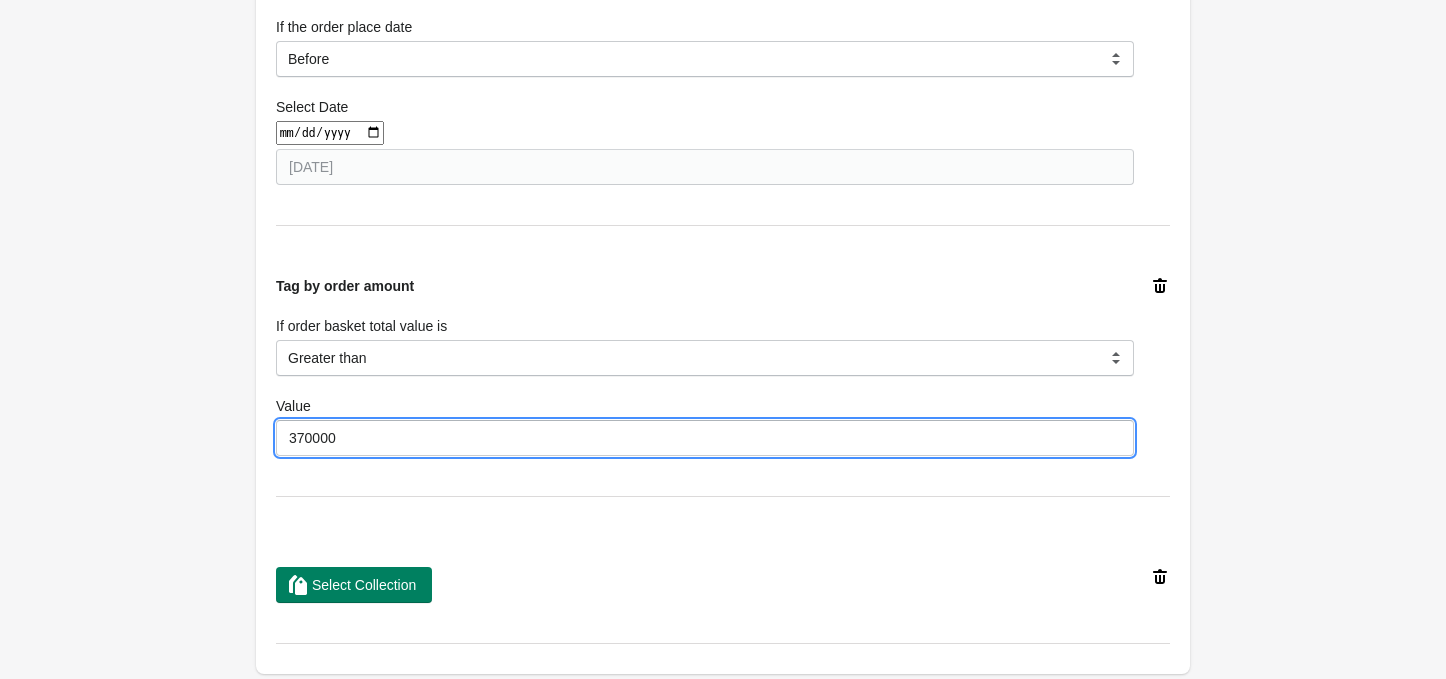 drag, startPoint x: 362, startPoint y: 443, endPoint x: 262, endPoint y: 447, distance: 100.07997 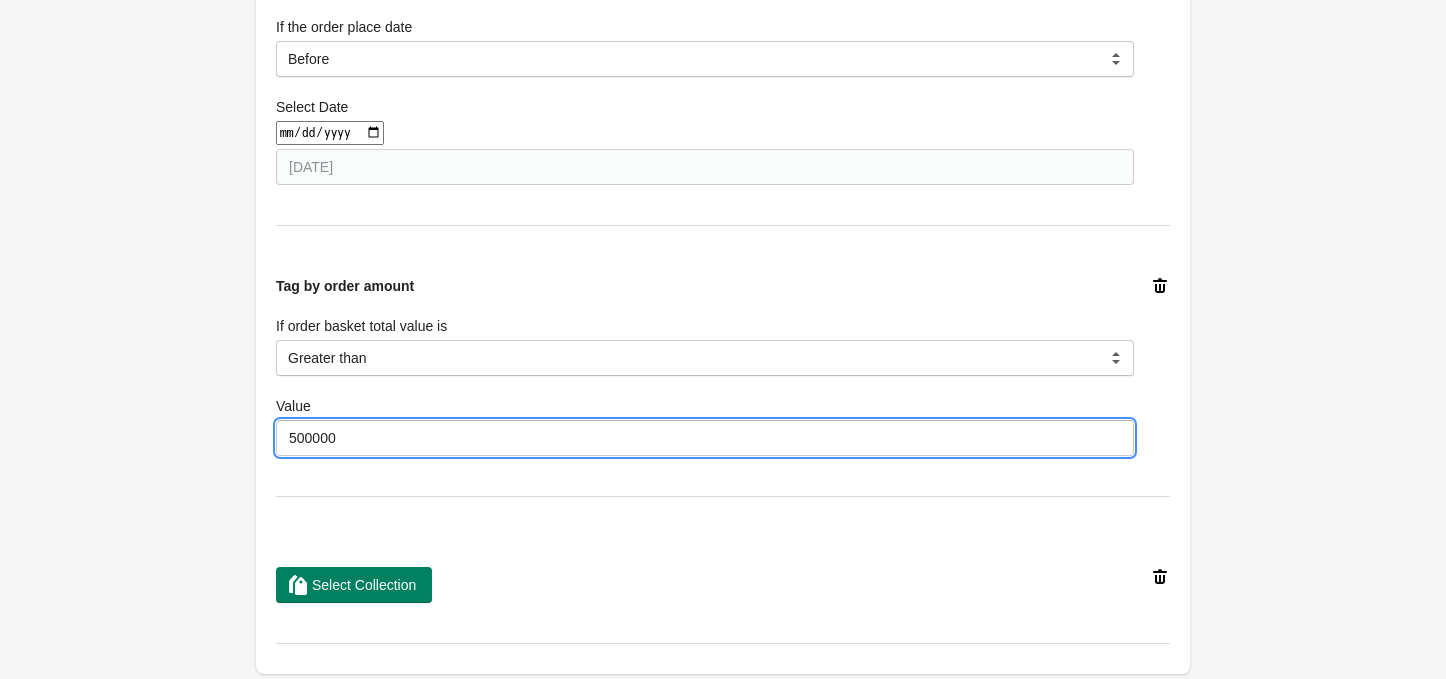 scroll, scrollTop: 1556, scrollLeft: 0, axis: vertical 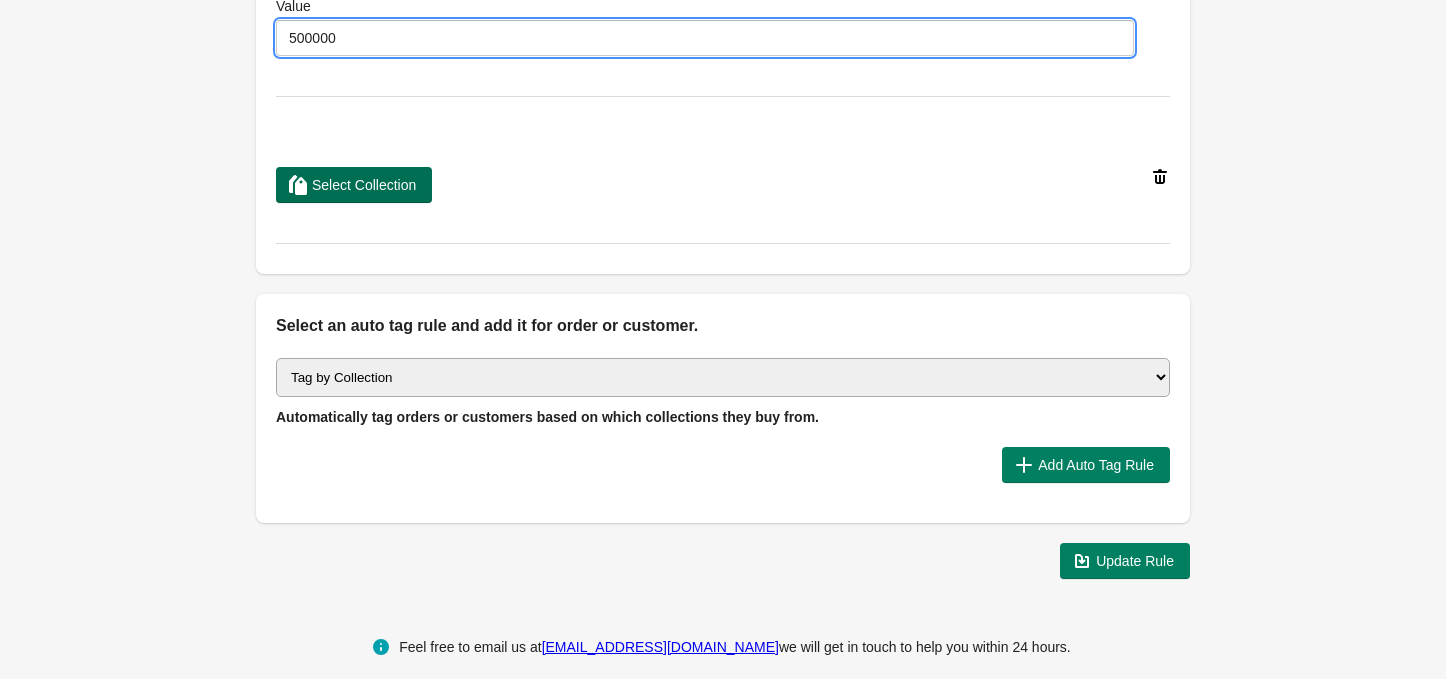 type on "500000" 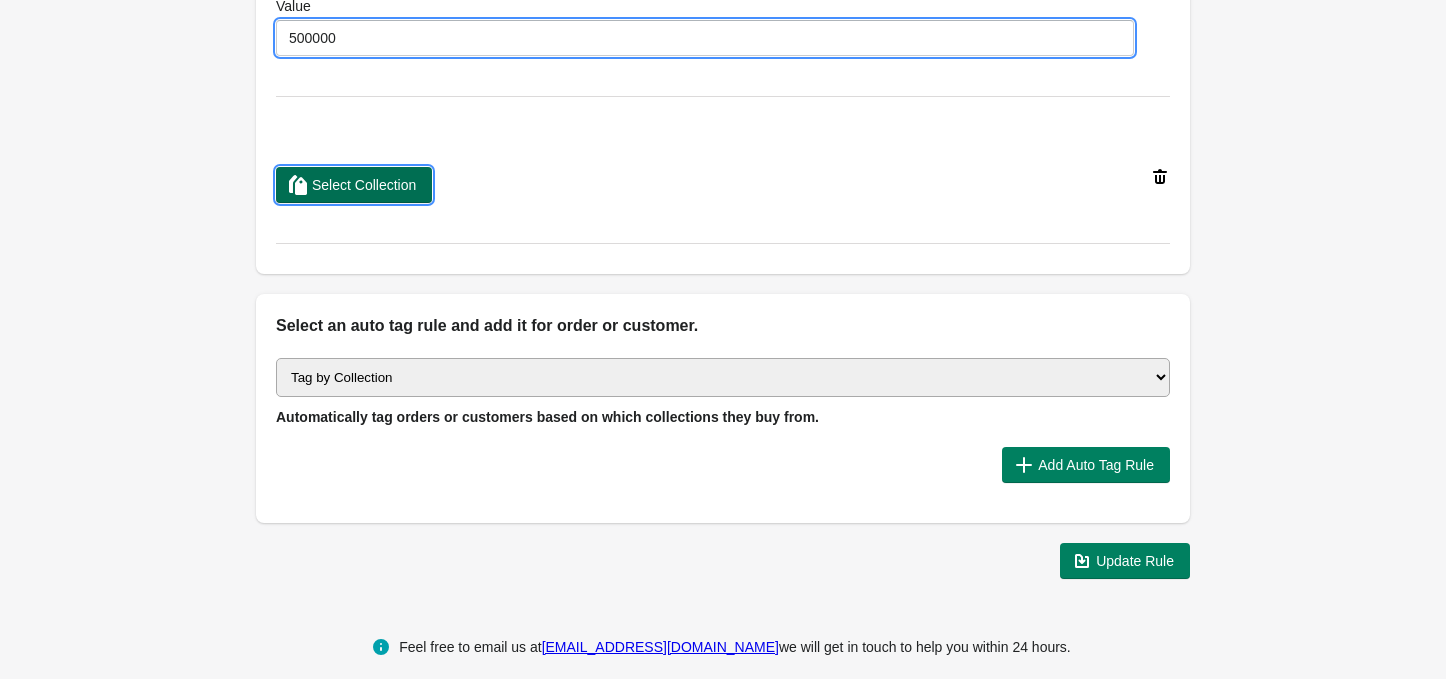 click on "Select Collection" at bounding box center [364, 185] 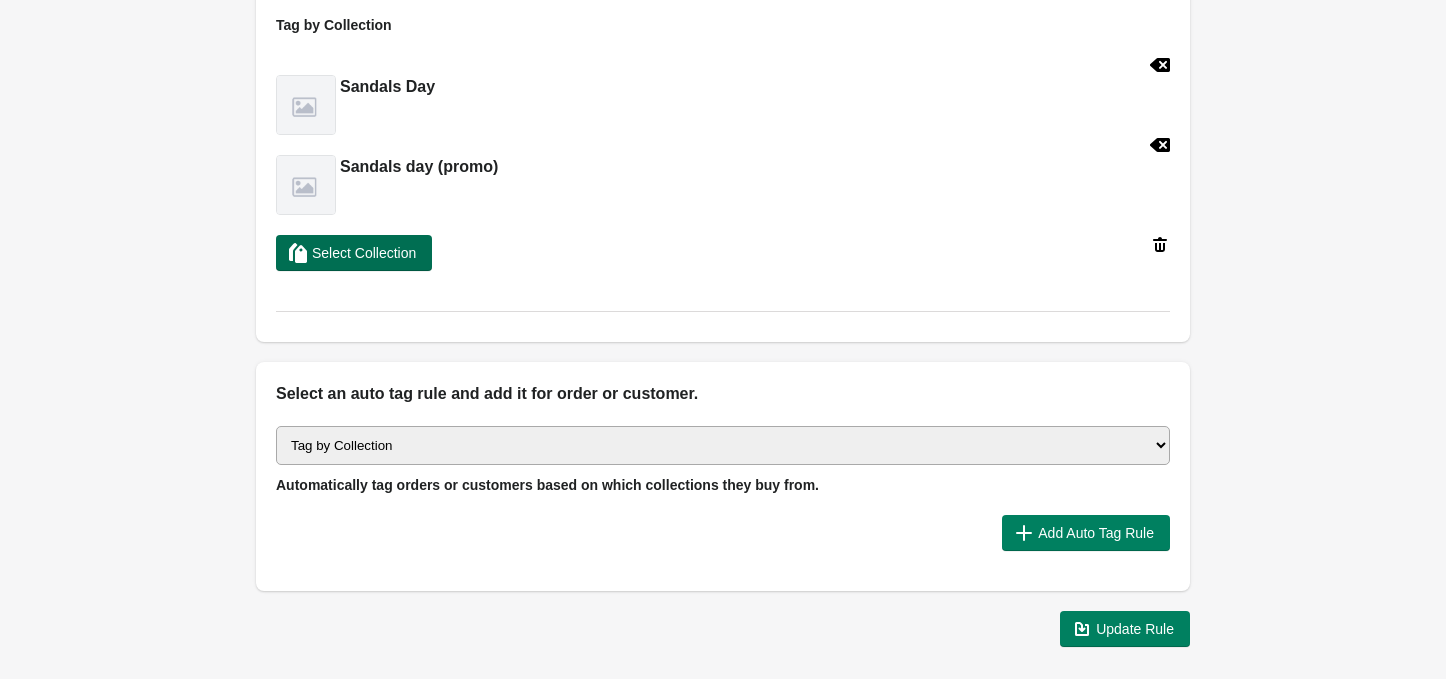 scroll, scrollTop: 1769, scrollLeft: 0, axis: vertical 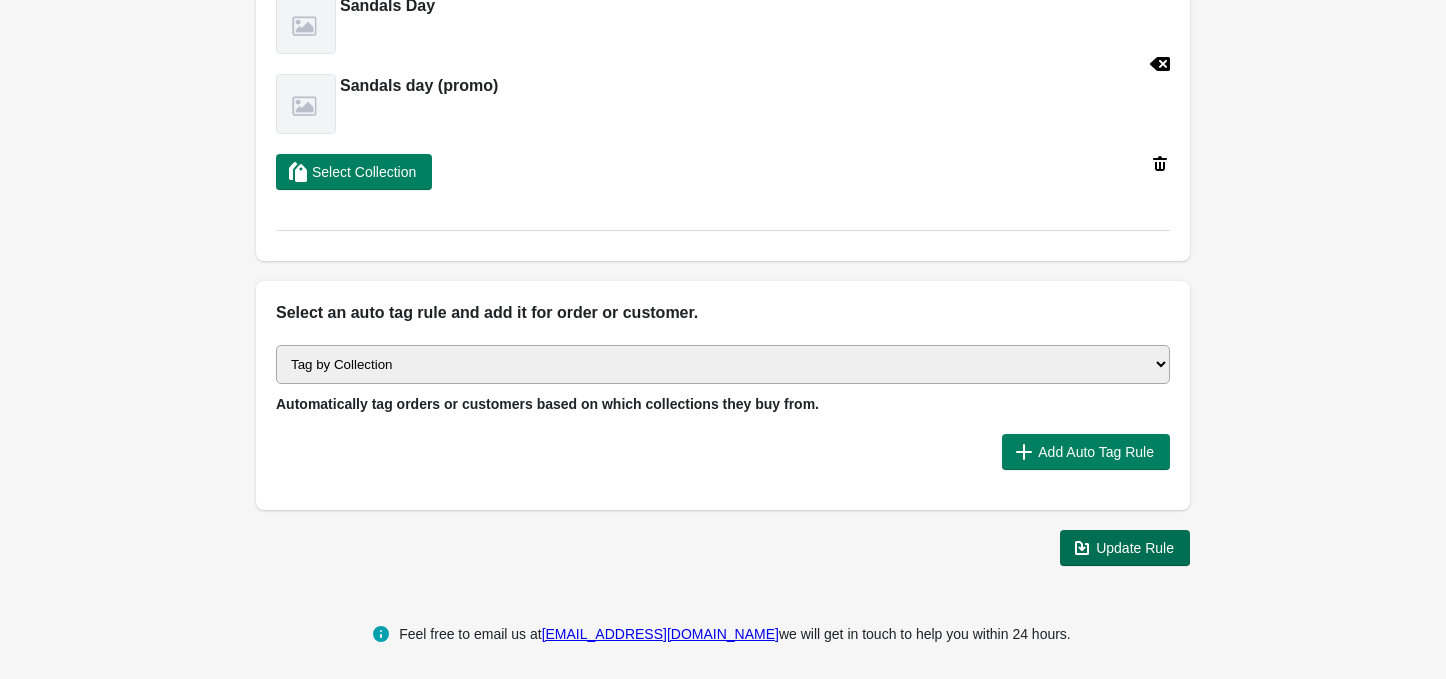 click on "Update Rule" at bounding box center (1135, 548) 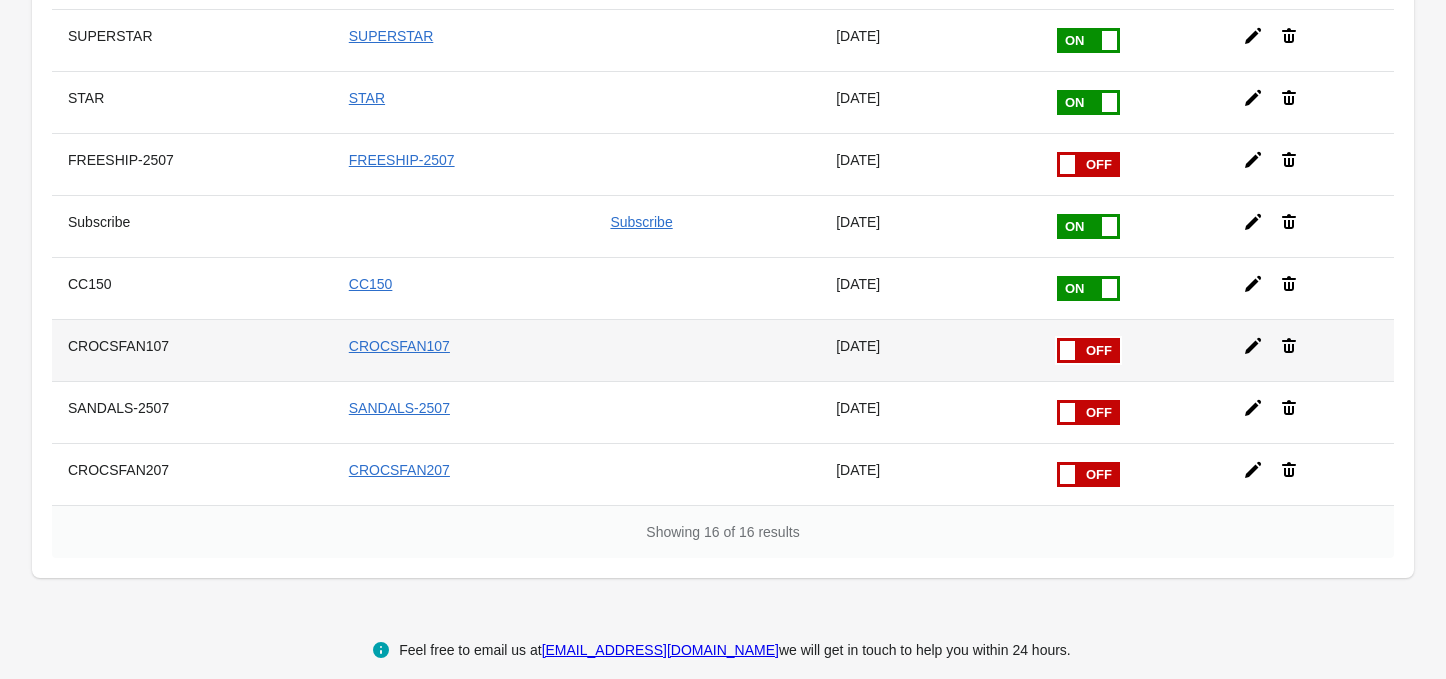 scroll, scrollTop: 709, scrollLeft: 0, axis: vertical 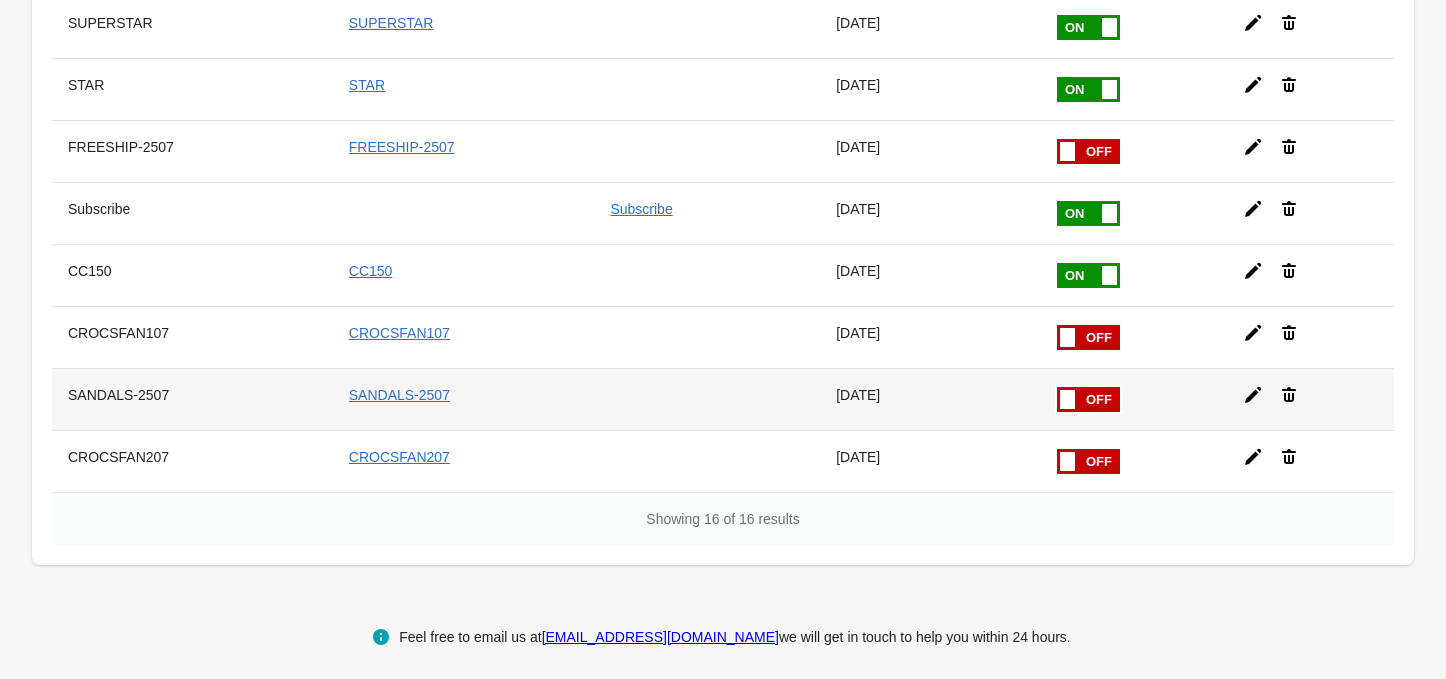 click at bounding box center [1057, 387] 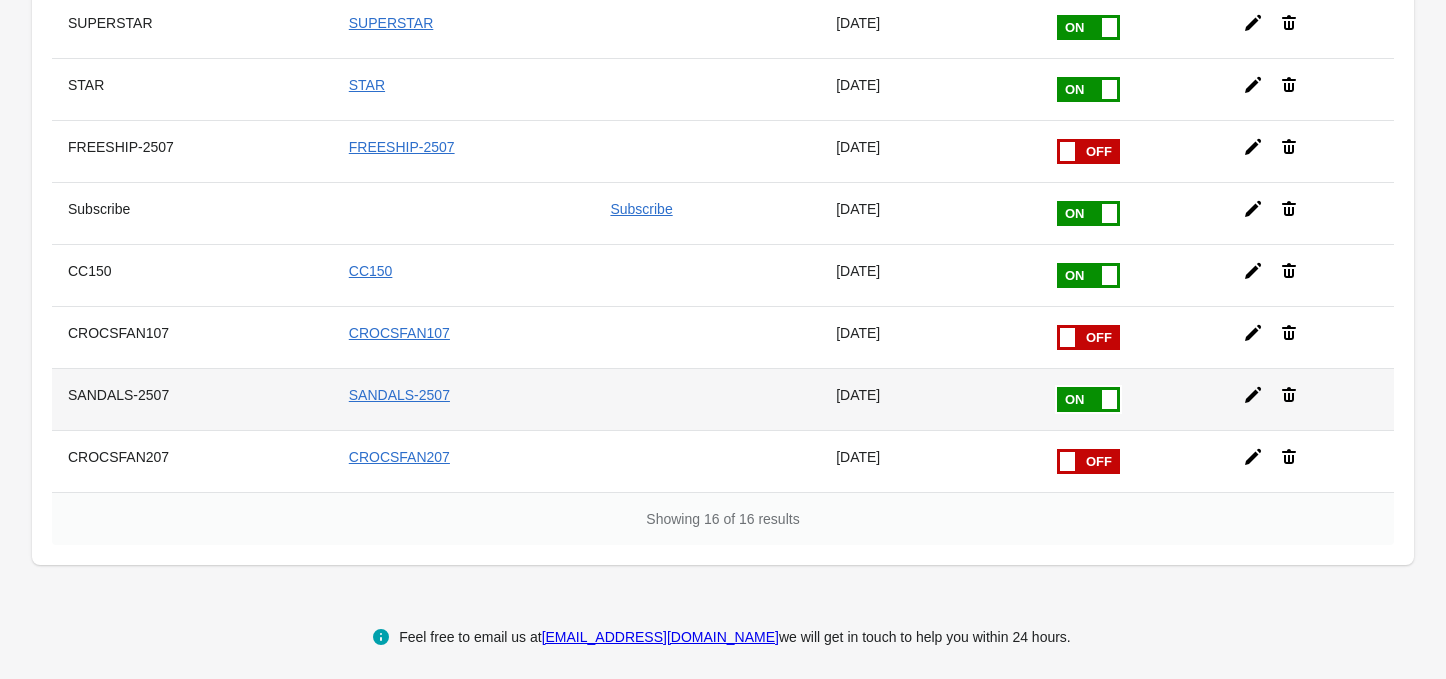 click at bounding box center (0, 0) 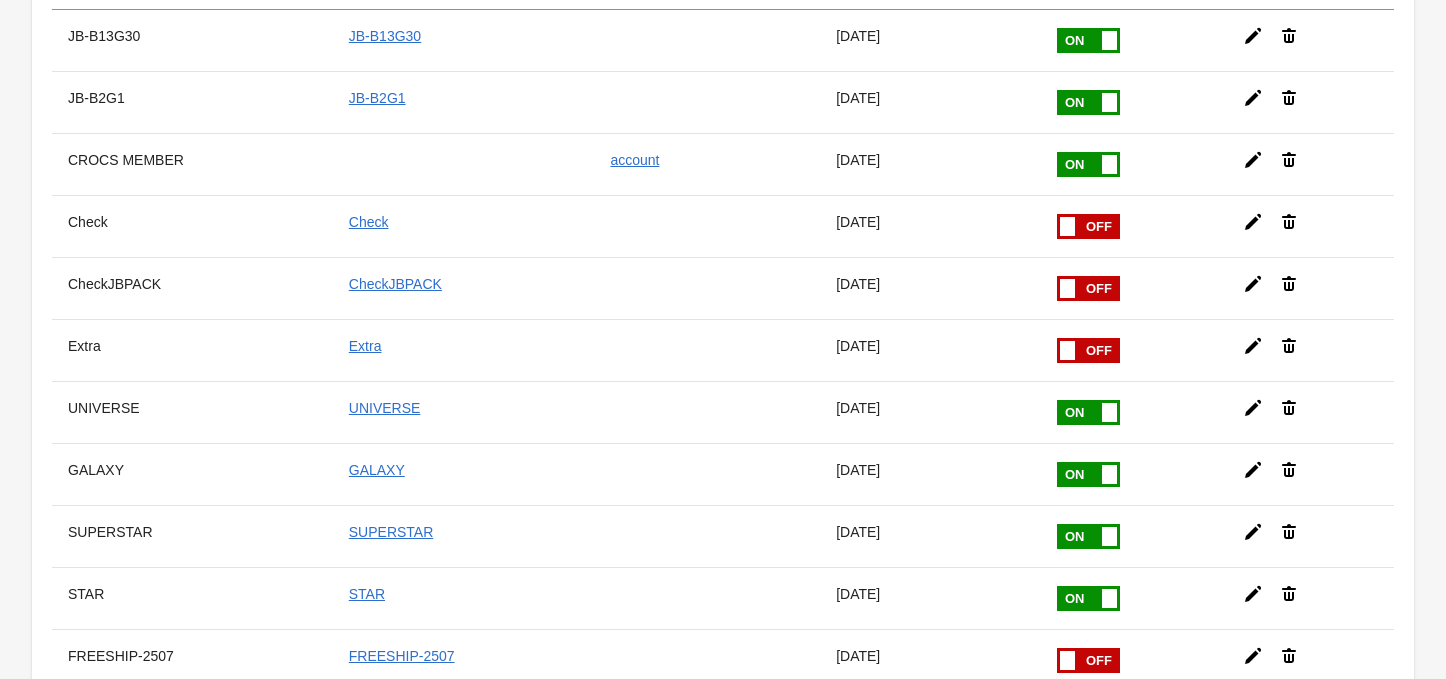 scroll, scrollTop: 176, scrollLeft: 0, axis: vertical 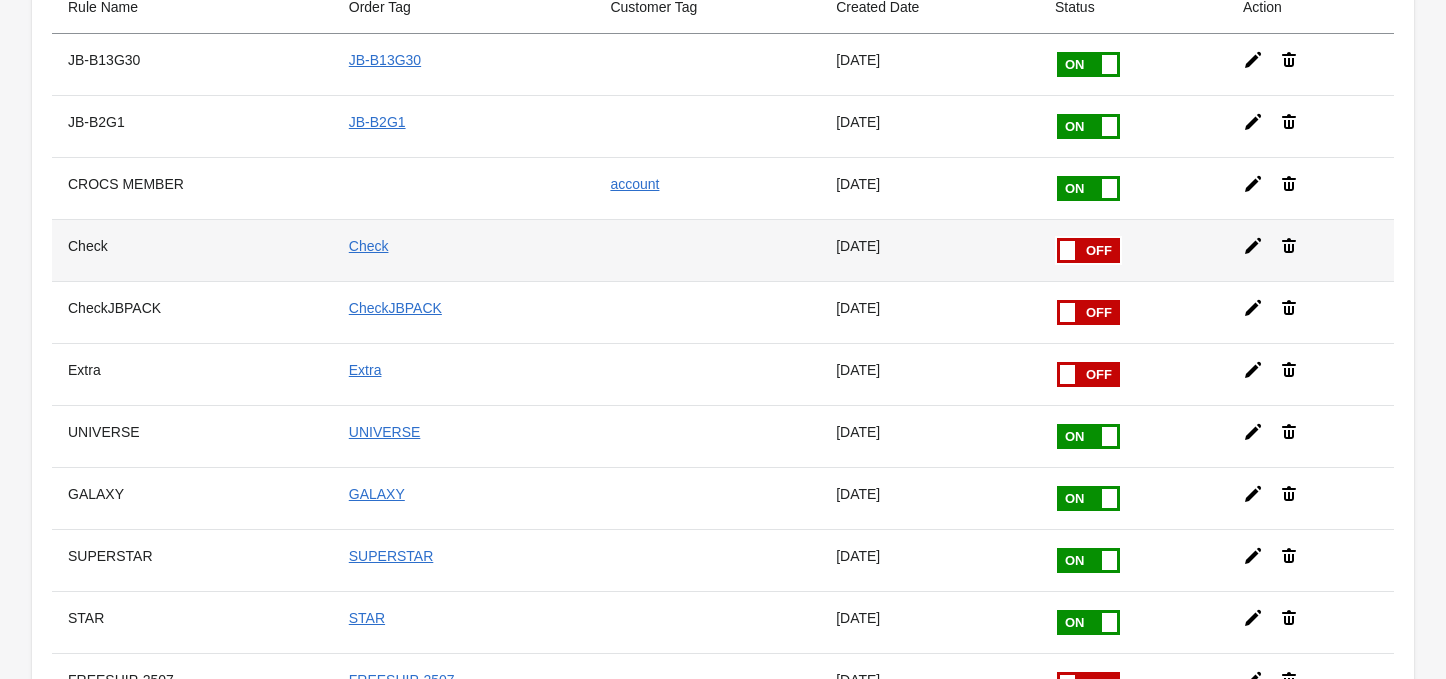 click 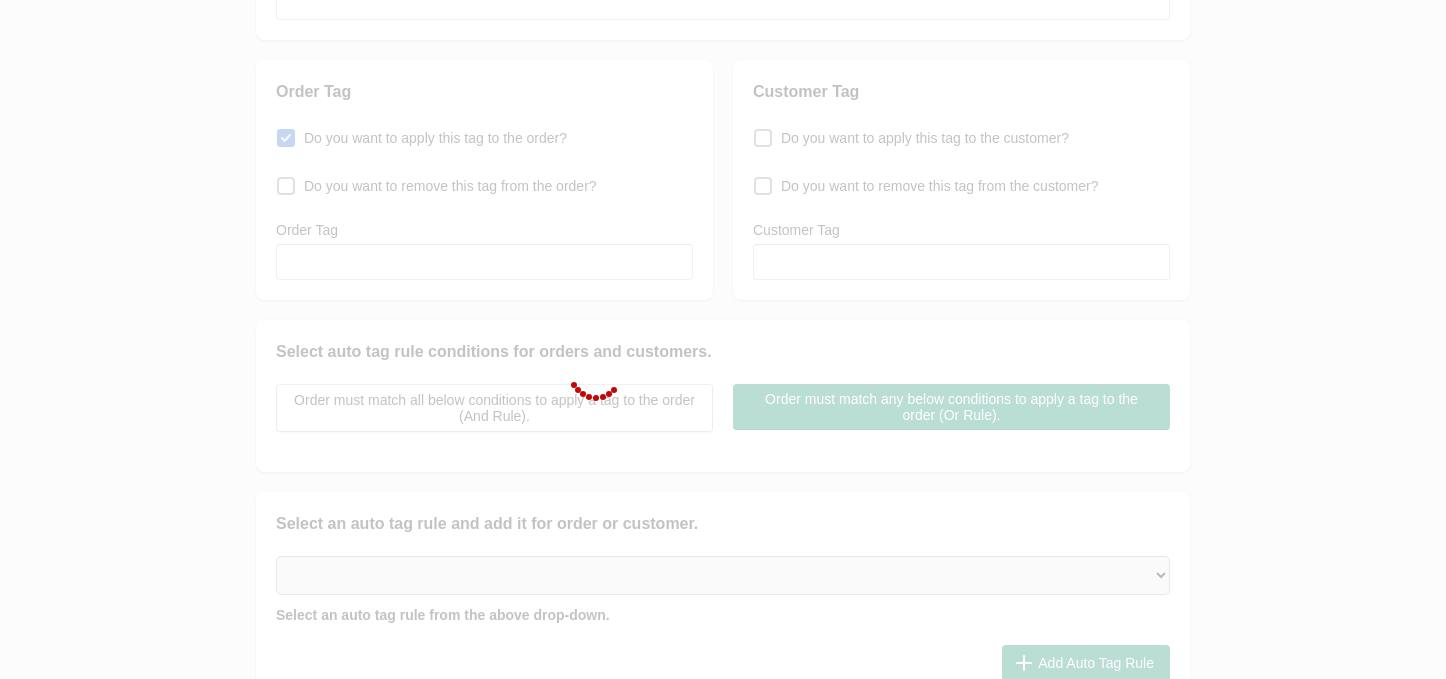 checkbox on "false" 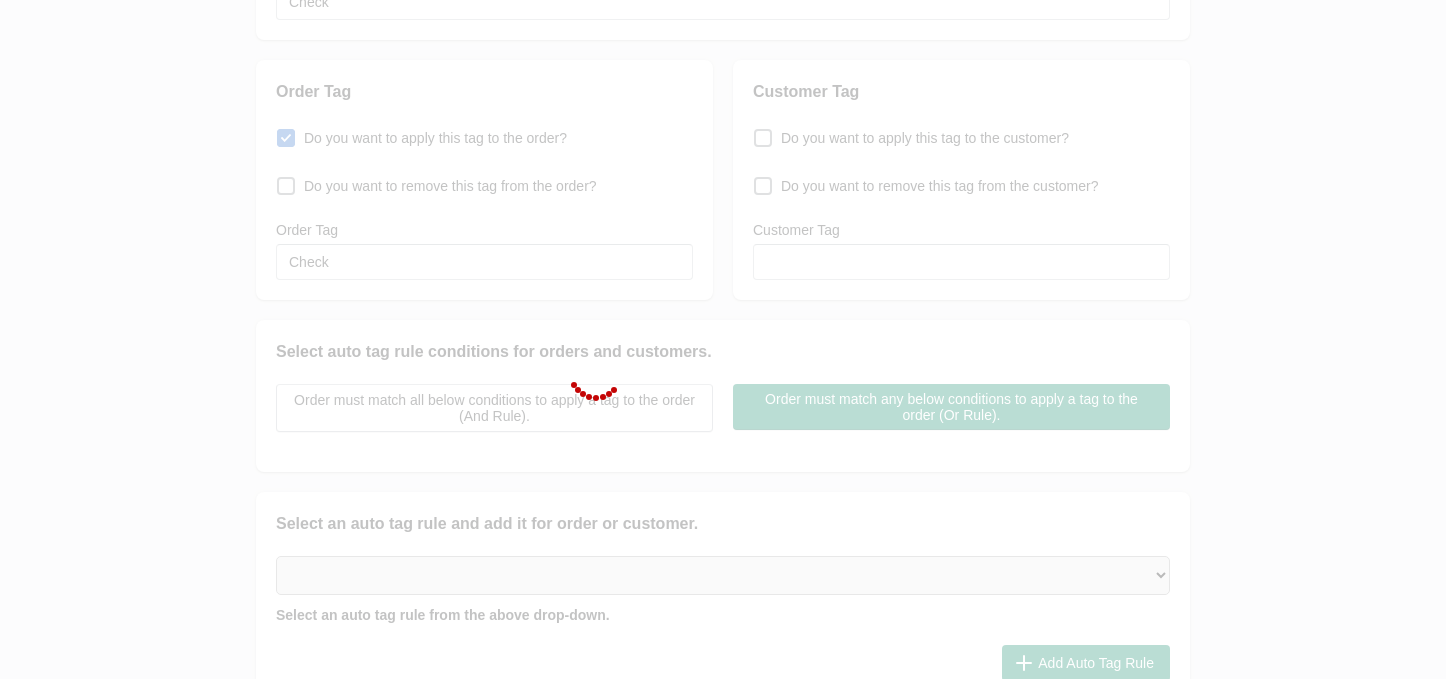 select on "2" 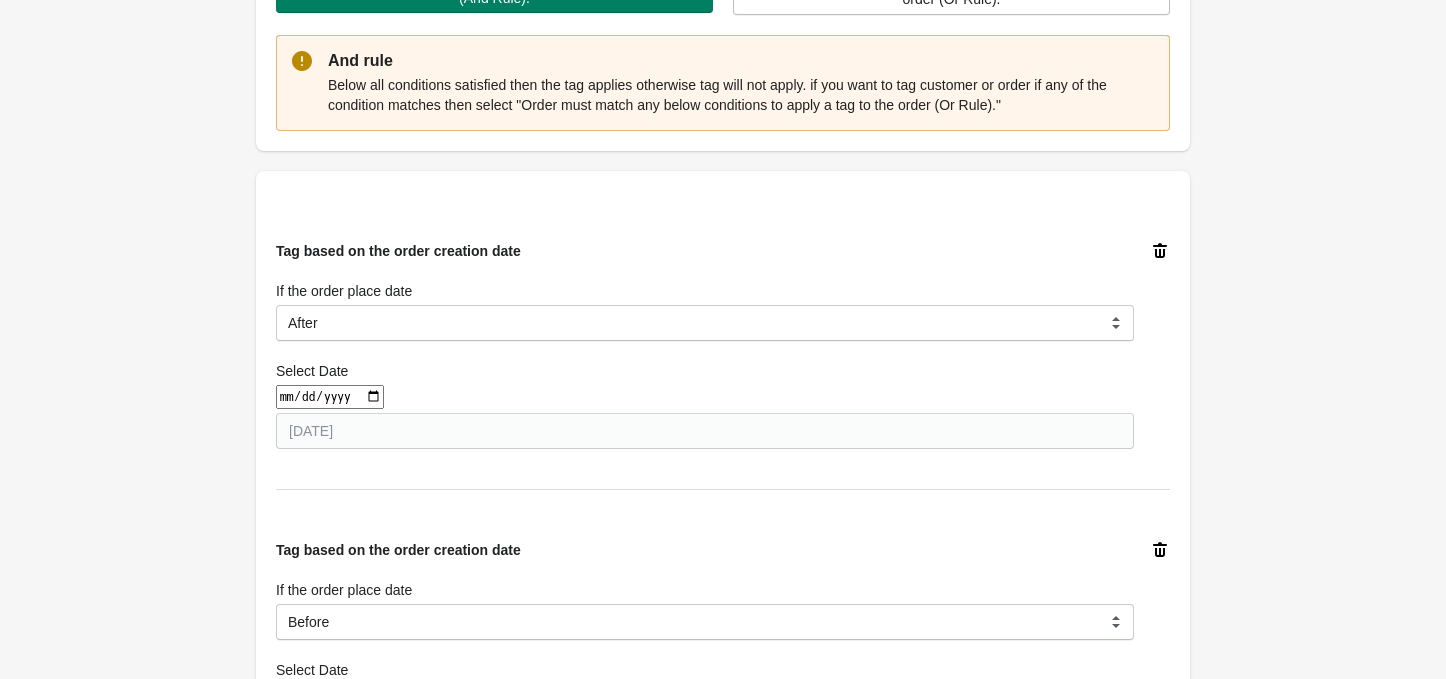 scroll, scrollTop: 842, scrollLeft: 0, axis: vertical 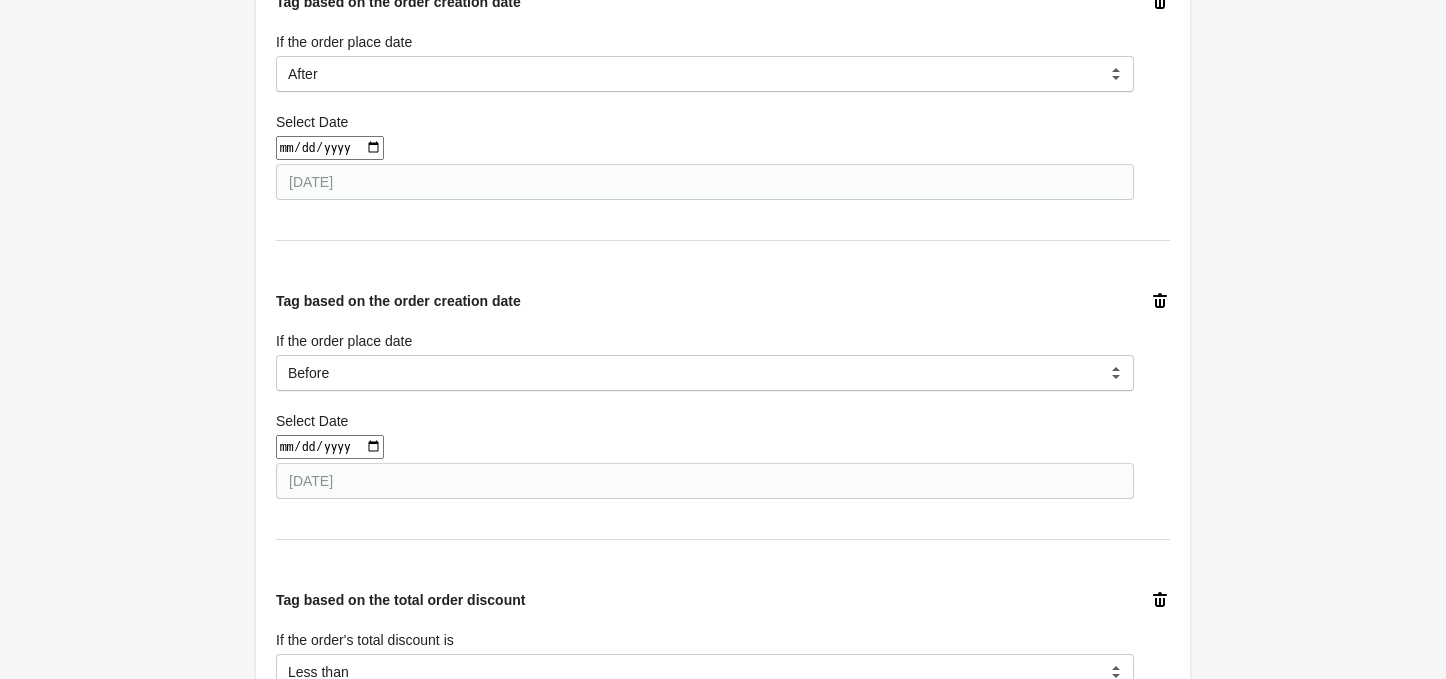 click at bounding box center (330, 148) 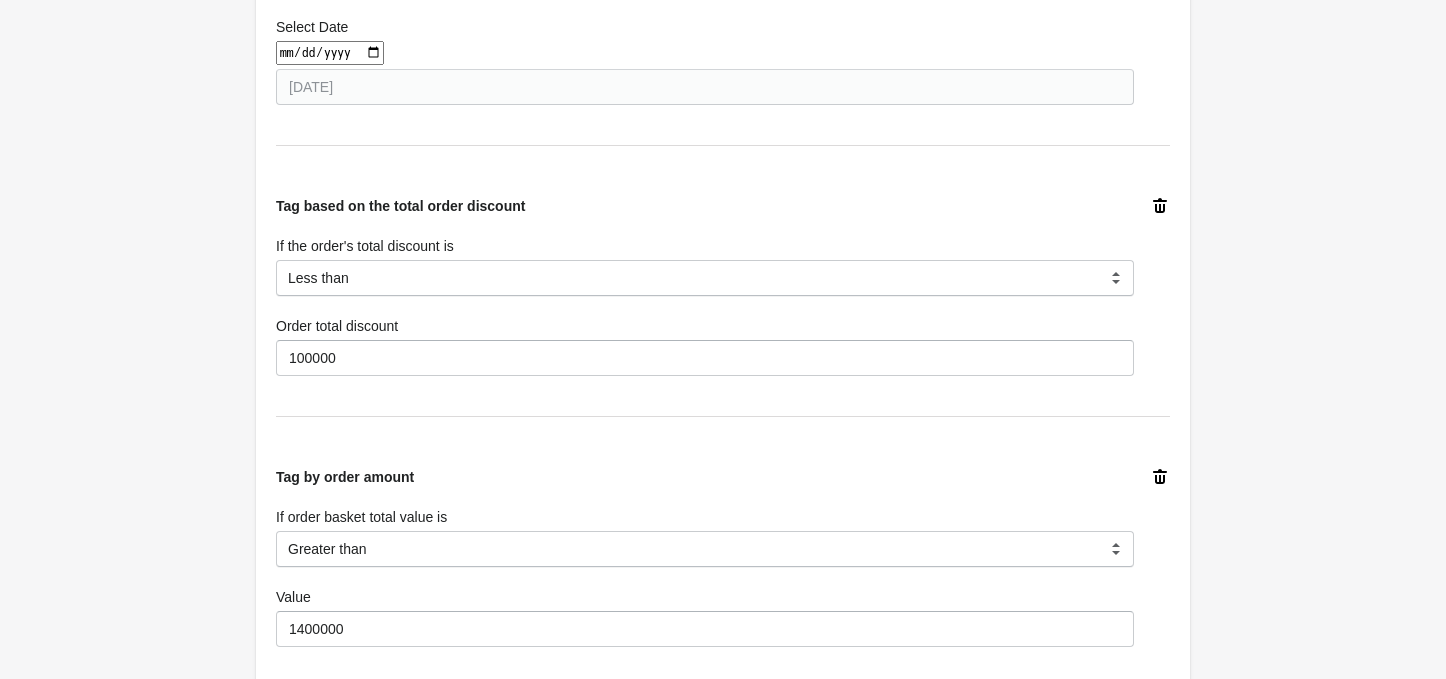 scroll, scrollTop: 1242, scrollLeft: 0, axis: vertical 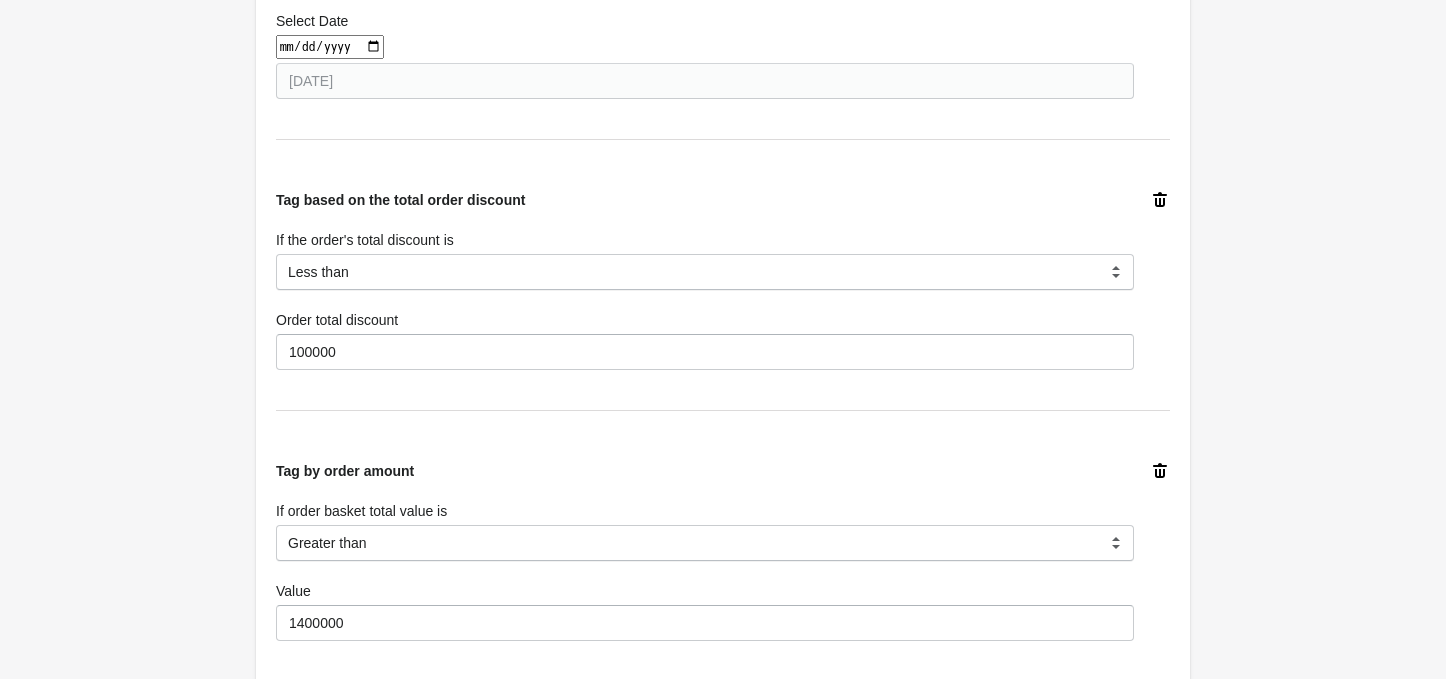click 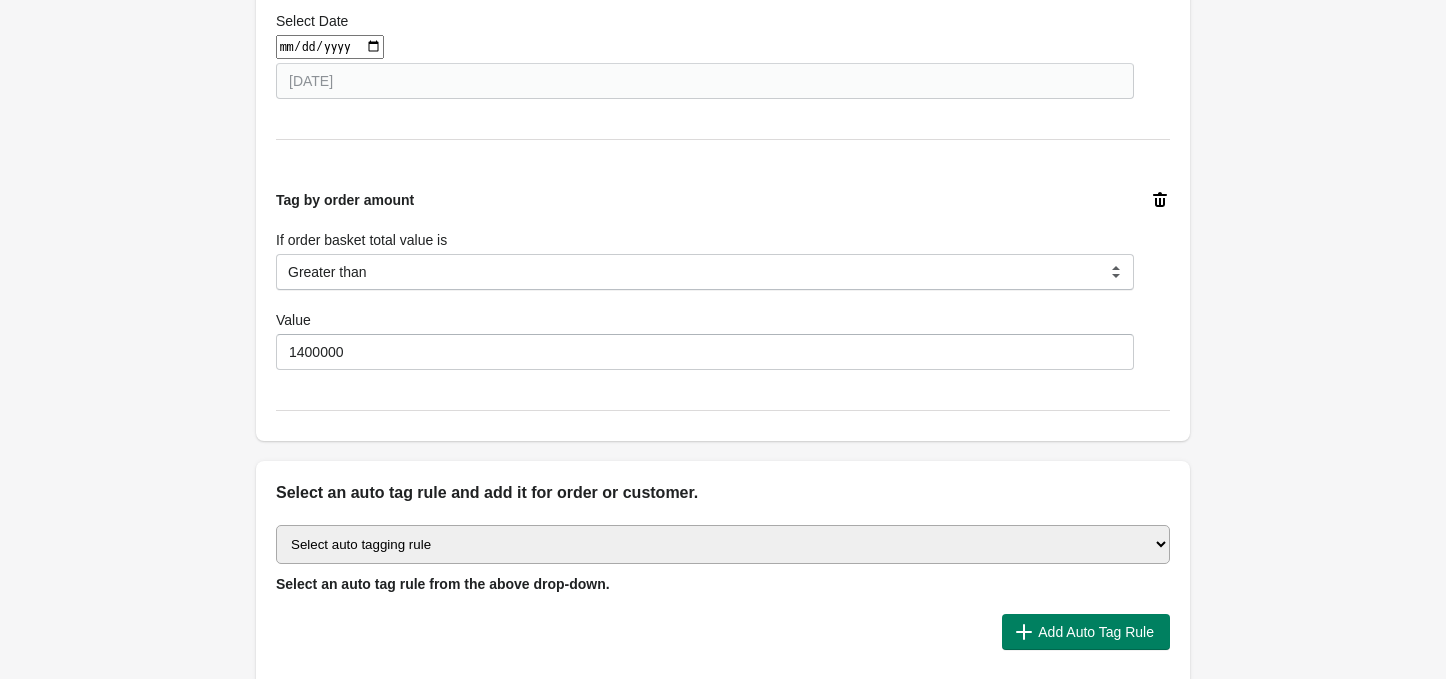 click 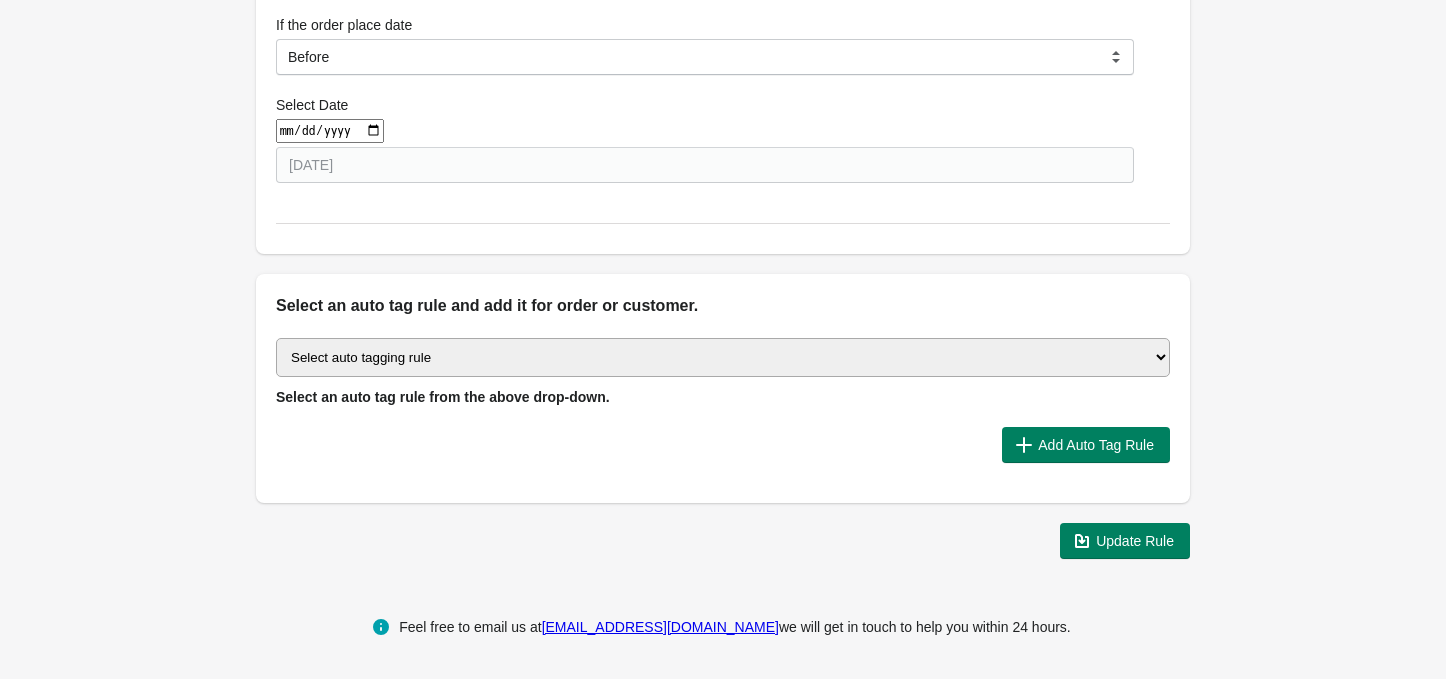 scroll, scrollTop: 1152, scrollLeft: 0, axis: vertical 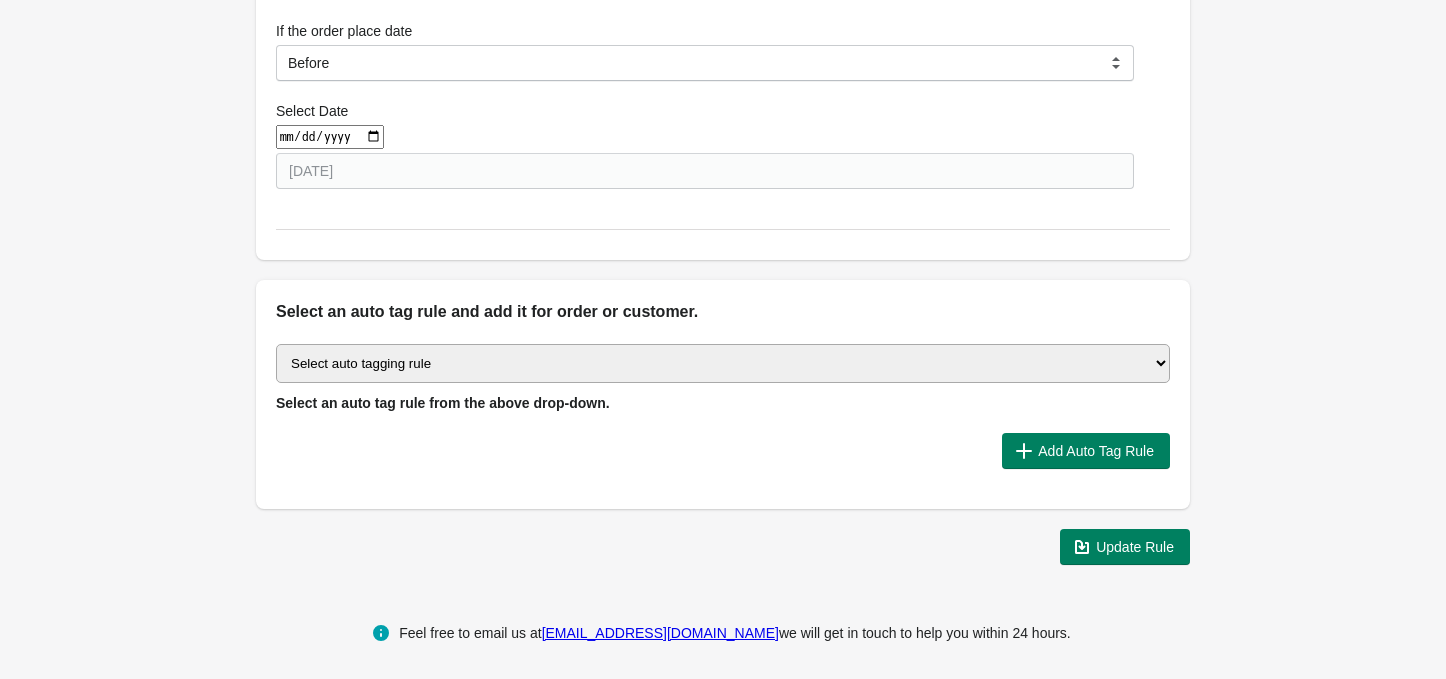 drag, startPoint x: 486, startPoint y: 365, endPoint x: 486, endPoint y: 347, distance: 18 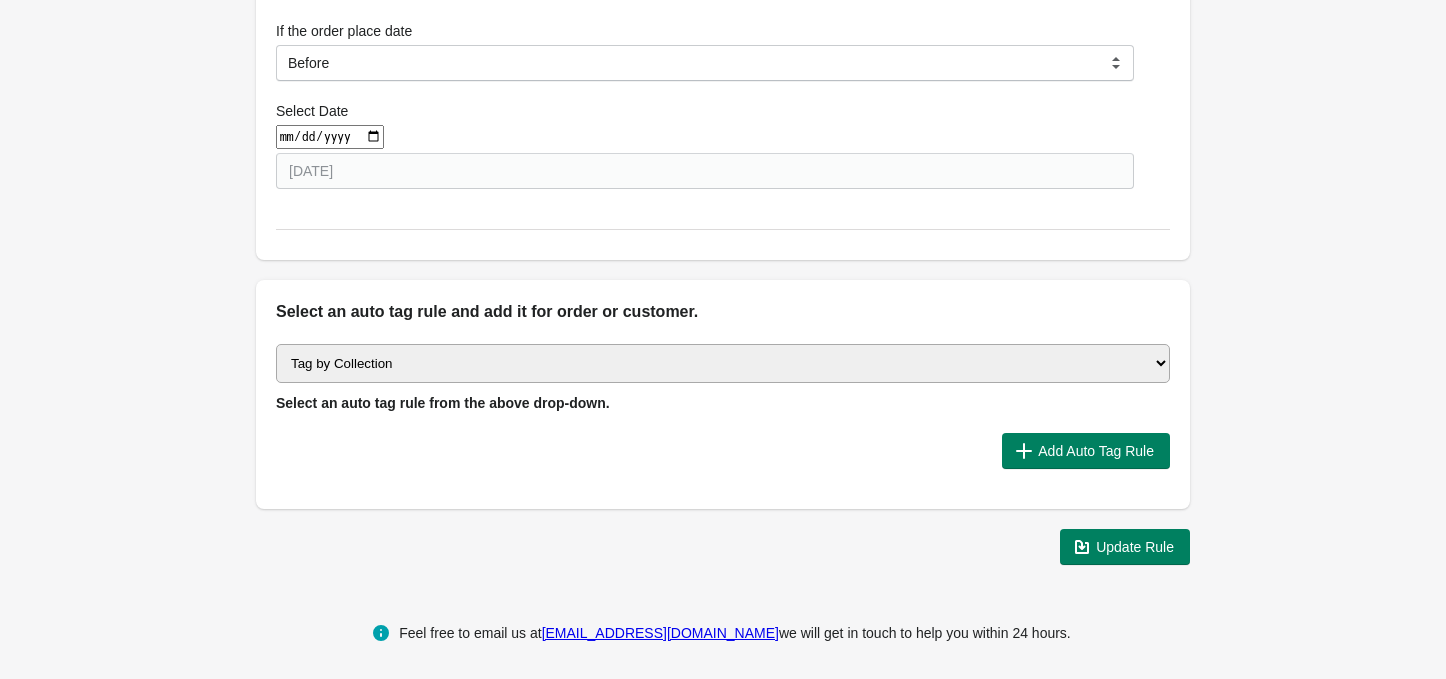 click on "Select auto tagging rule Tag by order amount Tag based on the order count (Volume) Tag by Discount Code Tag based on the Payment Method Tag based on the order additional details or additional attribute Tag based on payment status Tag based on fulfillment status Tag Based on the order source name Tag by order weight (weight is matched in grams) Tag based on the total order discount Use order additional fields value as a tag Add a tag based on the order creation date Add a tag based on the order note Add a tag based on the order tag Tag orders or customers based on the order's customer locale(language) Add a tag based on the order status Add a tag based on the order taxes status. Tag order or customer based on the order risk level. Use the order discount code as a tag. Tag based on the POS location id Tag based on the order tip (tipping) amount Tag based on the fulfilment location id Tag based on the order total item count Use order variant SKUs as a tag Use order note as a tag Tag by Collection" at bounding box center (723, 363) 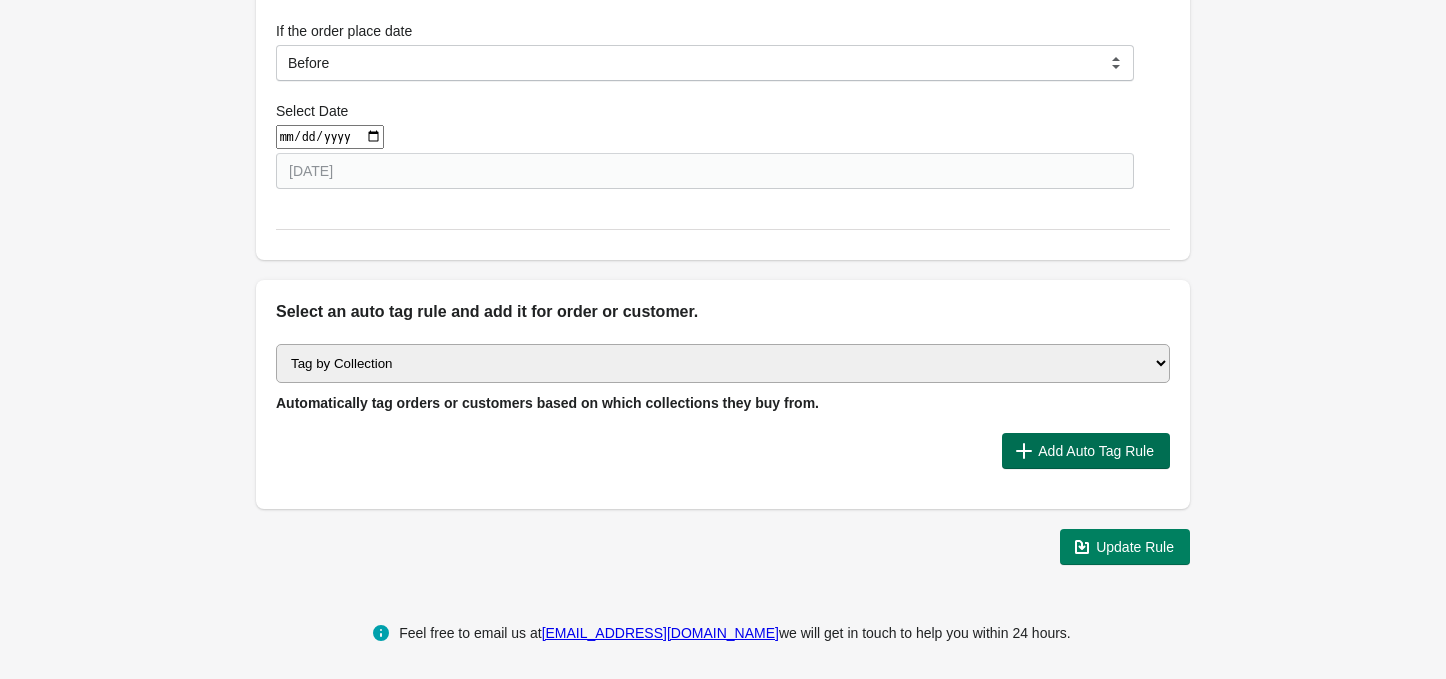 click on "Add Auto Tag Rule" at bounding box center [1096, 451] 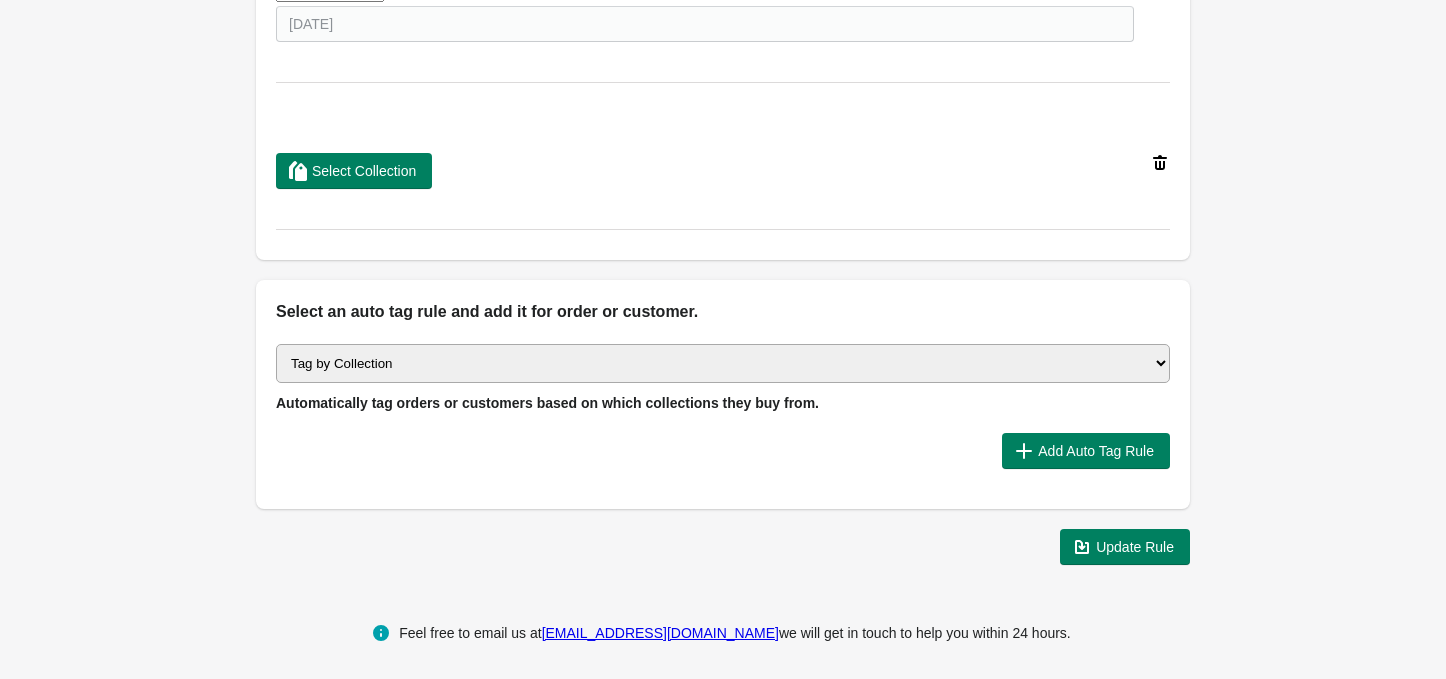 scroll, scrollTop: 1166, scrollLeft: 0, axis: vertical 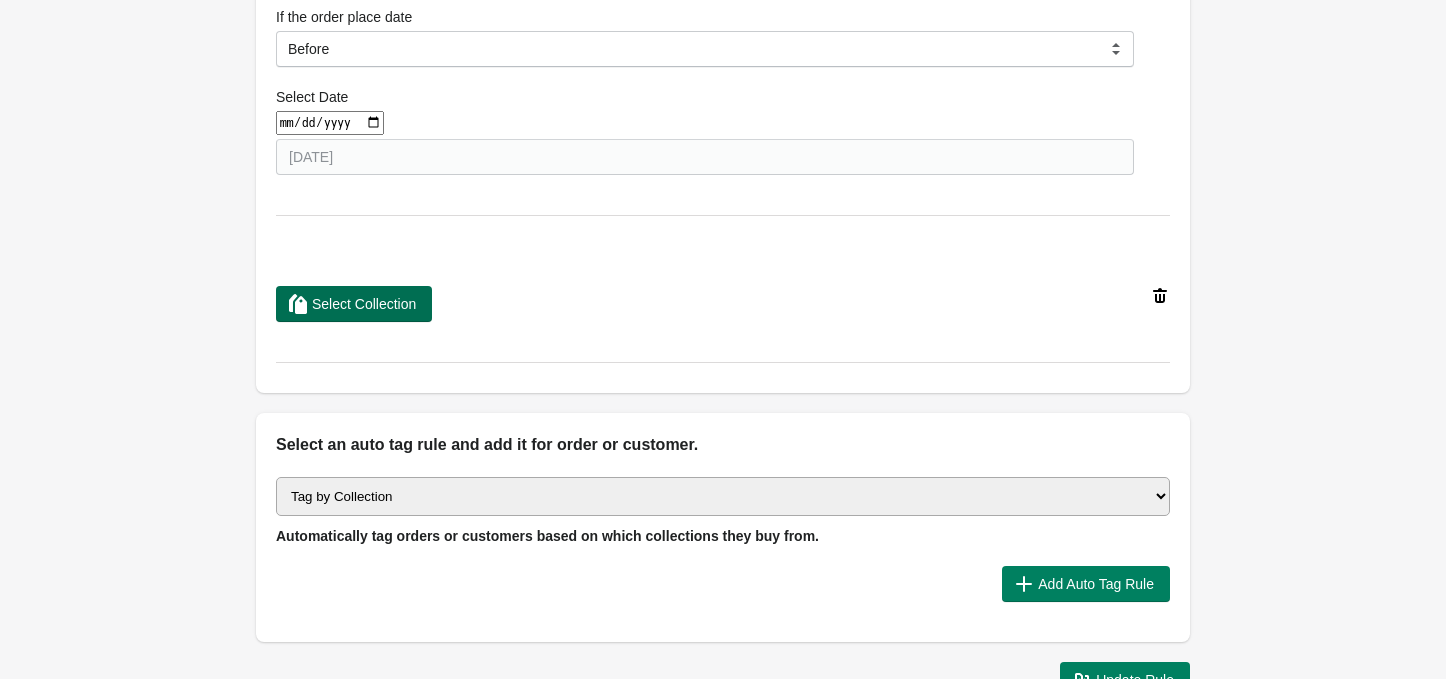click on "Select Collection" at bounding box center (354, 304) 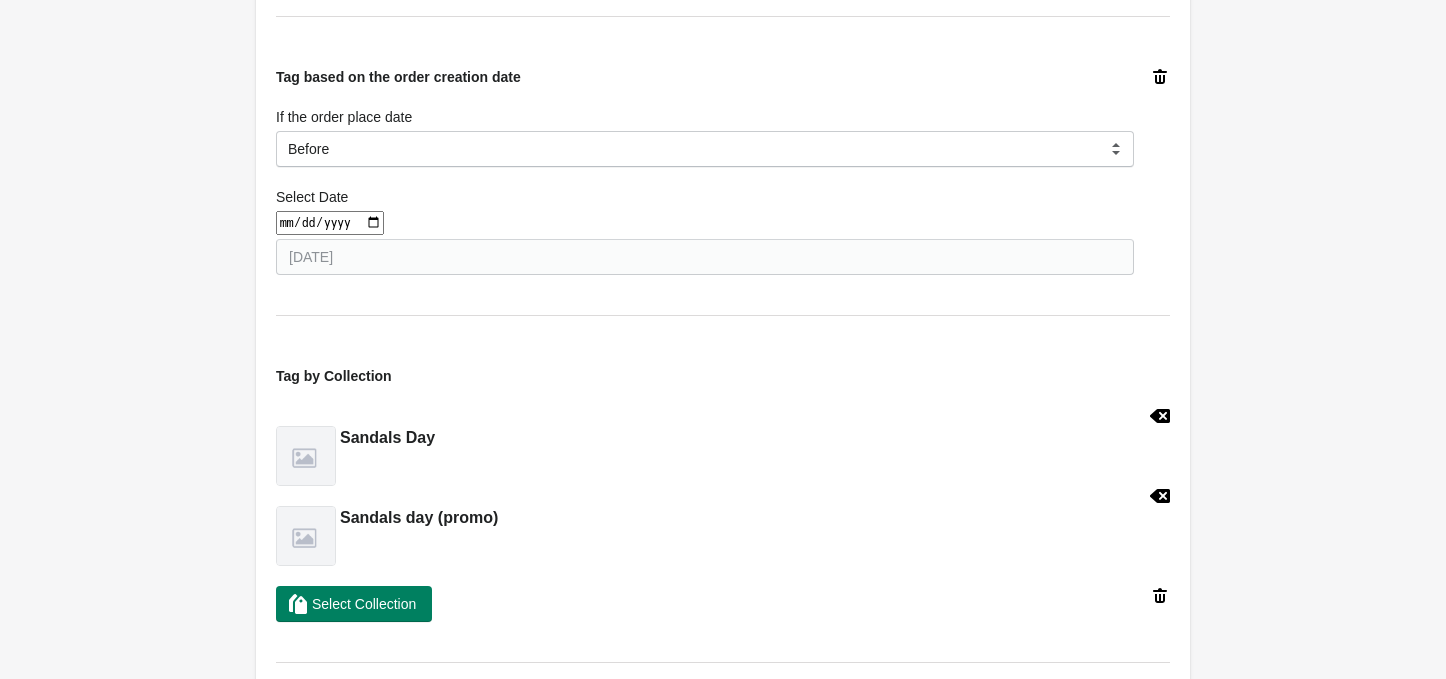 scroll, scrollTop: 1333, scrollLeft: 0, axis: vertical 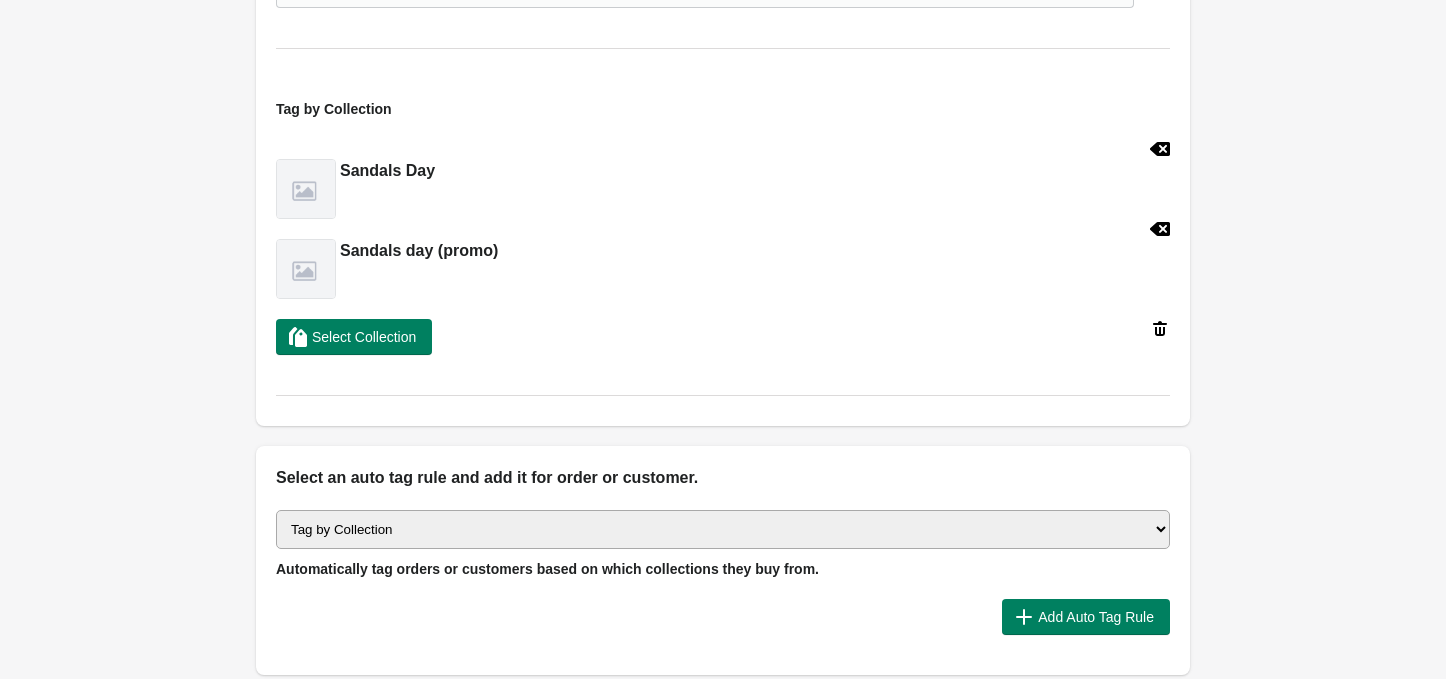 click on "Select auto tagging rule Tag by order amount Tag based on the order count (Volume) Tag by Discount Code Tag based on the Payment Method Tag based on the order additional details or additional attribute Tag based on payment status Tag based on fulfillment status Tag Based on the order source name Tag by order weight (weight is matched in grams) Tag based on the total order discount Use order additional fields value as a tag Add a tag based on the order creation date Add a tag based on the order note Add a tag based on the order tag Tag orders or customers based on the order's customer locale(language) Add a tag based on the order status Add a tag based on the order taxes status. Tag order or customer based on the order risk level. Use the order discount code as a tag. Tag based on the POS location id Tag based on the order tip (tipping) amount Tag based on the fulfilment location id Tag based on the order total item count Use order variant SKUs as a tag Use order note as a tag Tag by Collection" at bounding box center [723, 529] 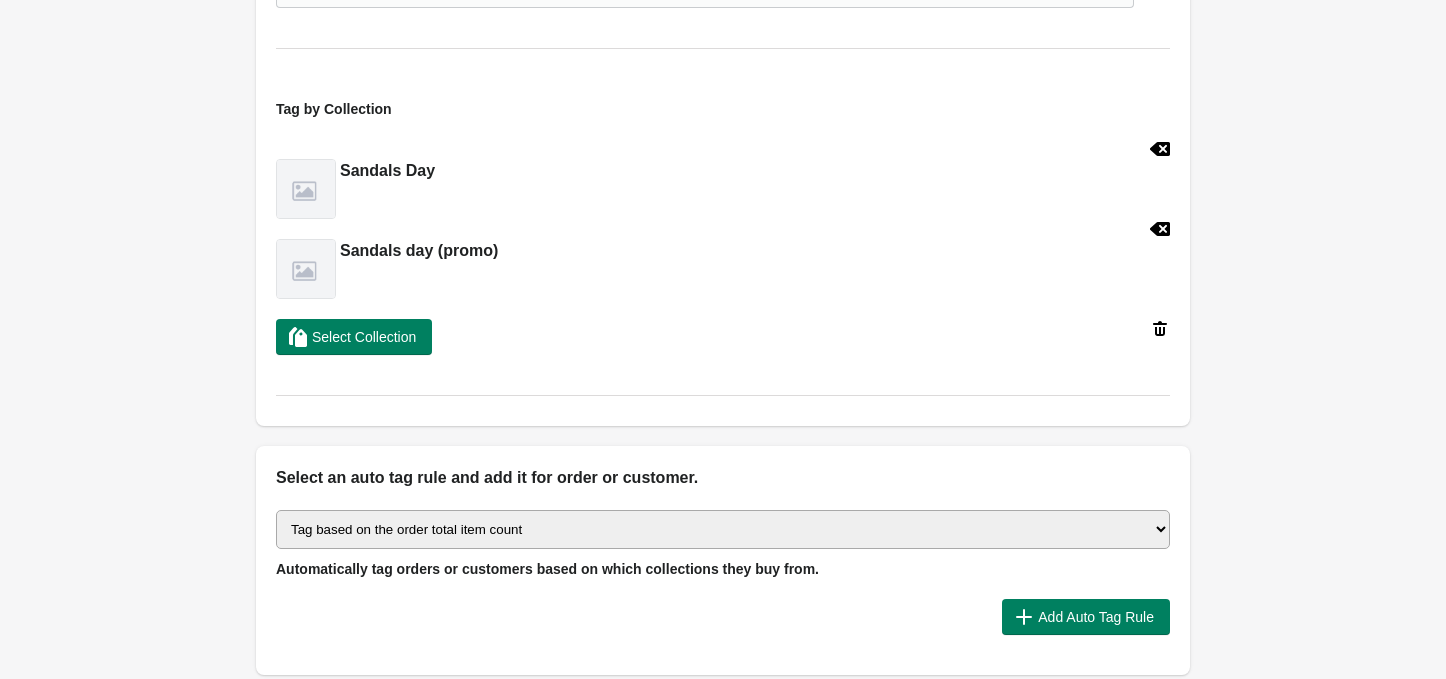 click on "Select auto tagging rule Tag by order amount Tag based on the order count (Volume) Tag by Discount Code Tag based on the Payment Method Tag based on the order additional details or additional attribute Tag based on payment status Tag based on fulfillment status Tag Based on the order source name Tag by order weight (weight is matched in grams) Tag based on the total order discount Use order additional fields value as a tag Add a tag based on the order creation date Add a tag based on the order note Add a tag based on the order tag Tag orders or customers based on the order's customer locale(language) Add a tag based on the order status Add a tag based on the order taxes status. Tag order or customer based on the order risk level. Use the order discount code as a tag. Tag based on the POS location id Tag based on the order tip (tipping) amount Tag based on the fulfilment location id Tag based on the order total item count Use order variant SKUs as a tag Use order note as a tag Tag by Collection" at bounding box center [723, 529] 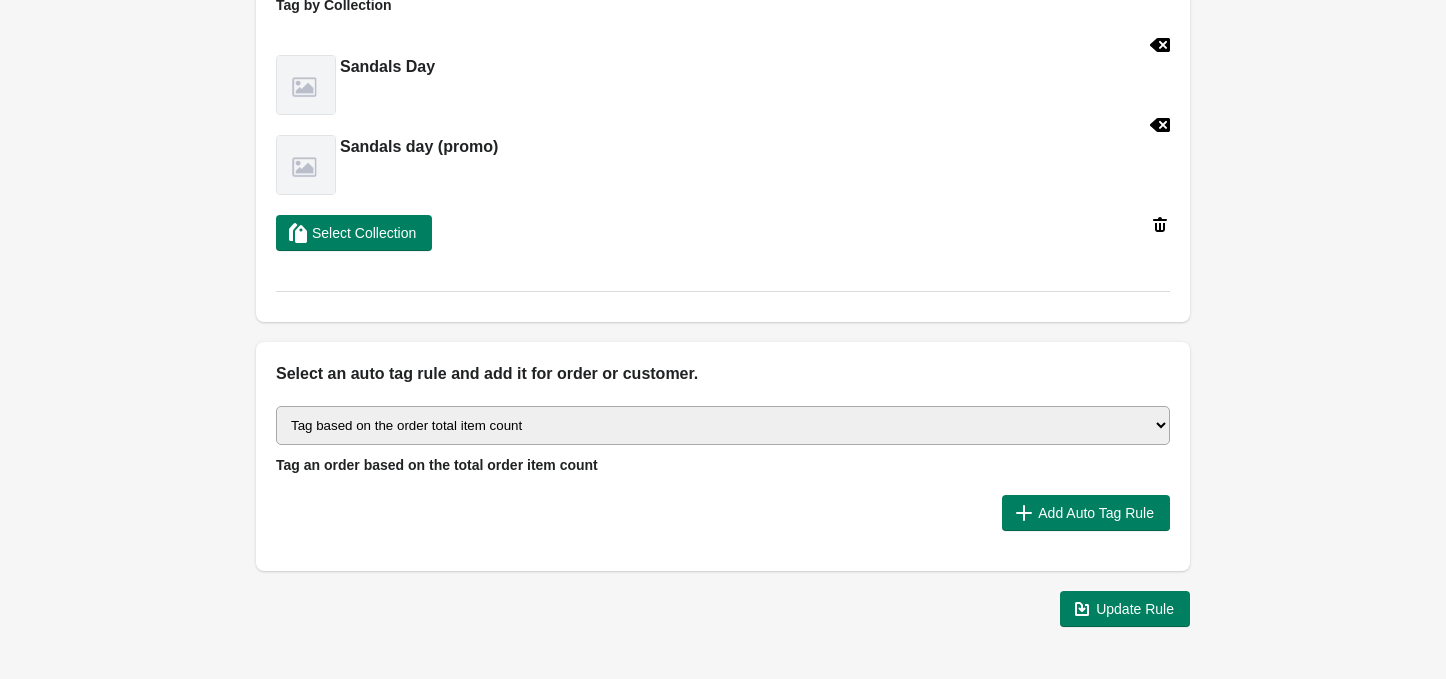 scroll, scrollTop: 1499, scrollLeft: 0, axis: vertical 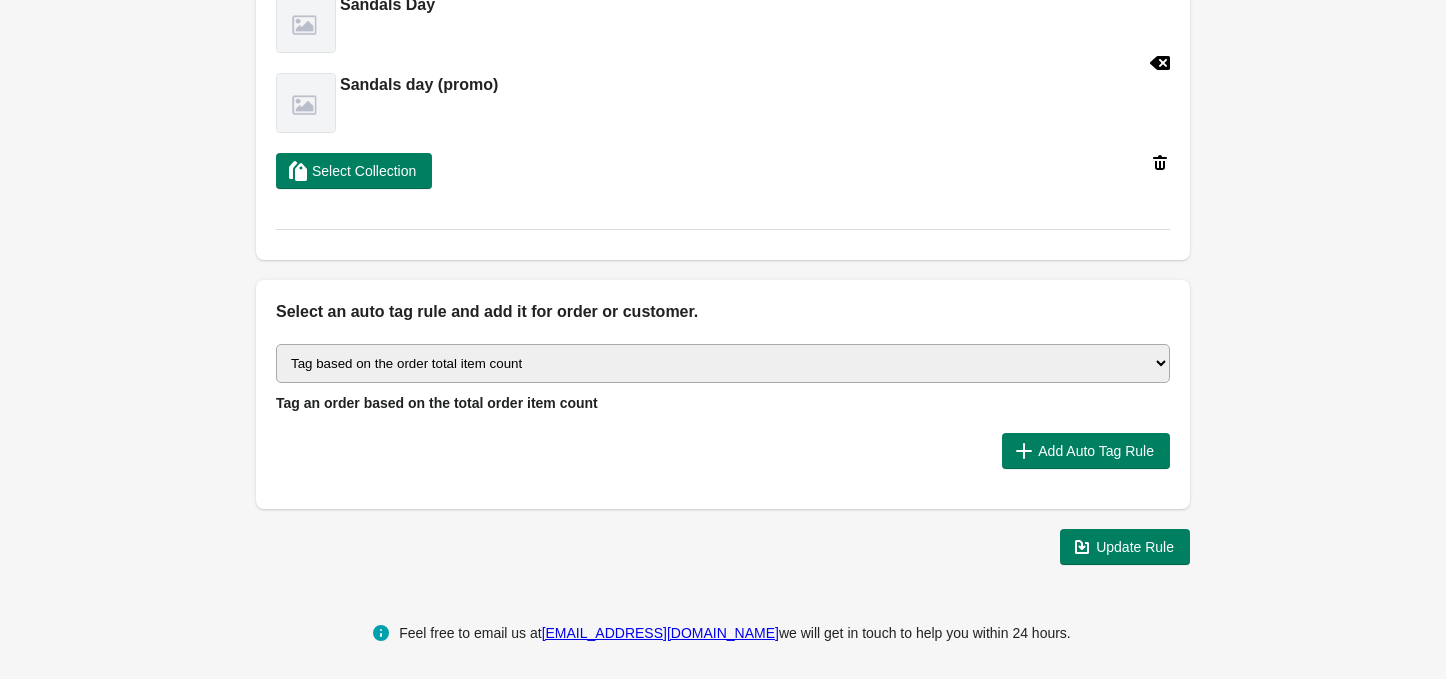 click on "Select auto tagging rule Tag by order amount Tag based on the order count (Volume) Tag by Discount Code Tag based on the Payment Method Tag based on the order additional details or additional attribute Tag based on payment status Tag based on fulfillment status Tag Based on the order source name Tag by order weight (weight is matched in grams) Tag based on the total order discount Use order additional fields value as a tag Add a tag based on the order creation date Add a tag based on the order note Add a tag based on the order tag Tag orders or customers based on the order's customer locale(language) Add a tag based on the order status Add a tag based on the order taxes status. Tag order or customer based on the order risk level. Use the order discount code as a tag. Tag based on the POS location id Tag based on the order tip (tipping) amount Tag based on the fulfilment location id Tag based on the order total item count Use order variant SKUs as a tag Use order note as a tag Tag by Collection" at bounding box center [723, 416] 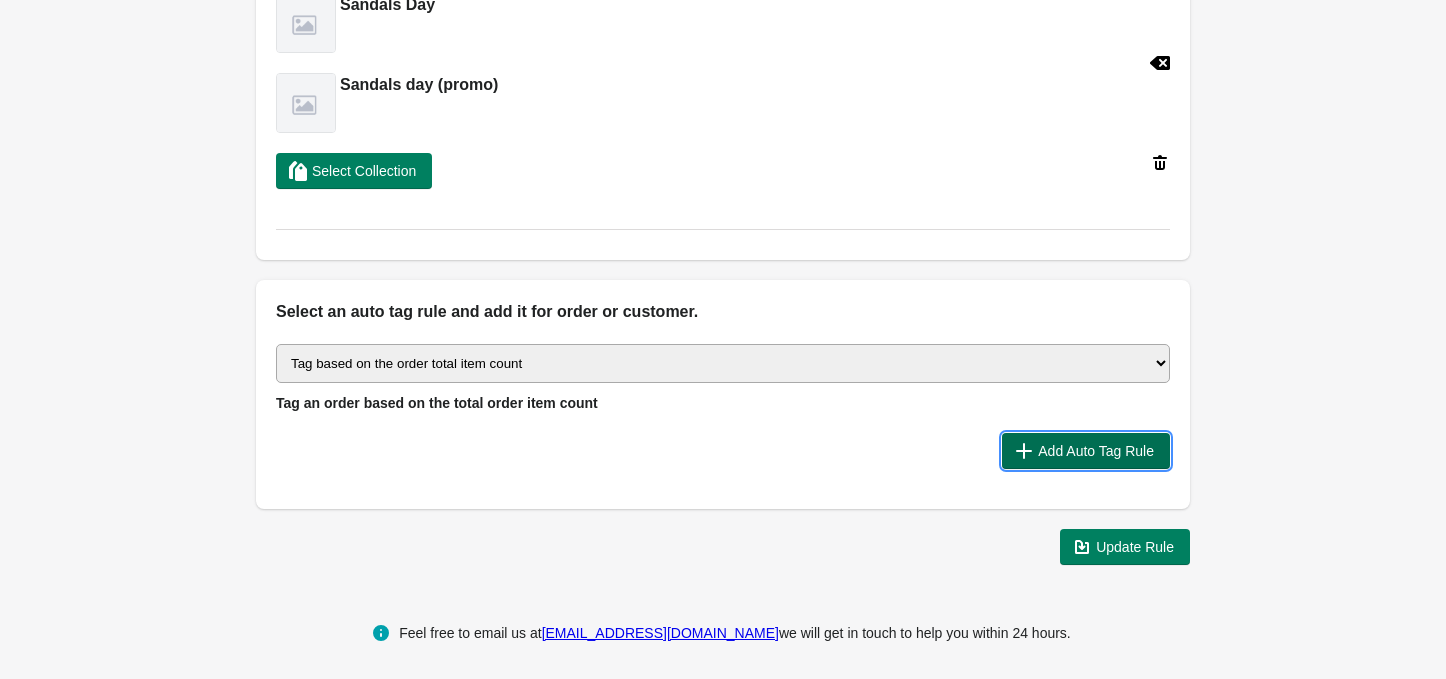 click on "Add Auto Tag Rule" at bounding box center [1096, 451] 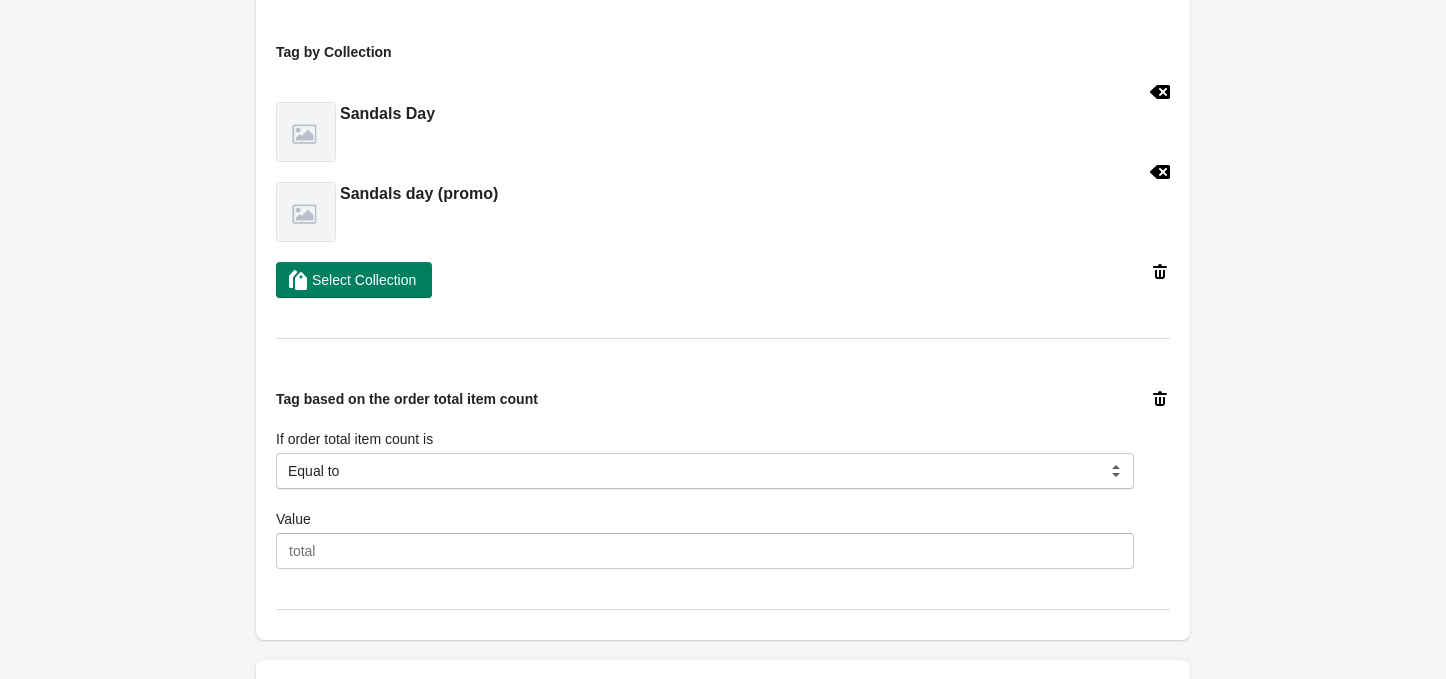 scroll, scrollTop: 1366, scrollLeft: 0, axis: vertical 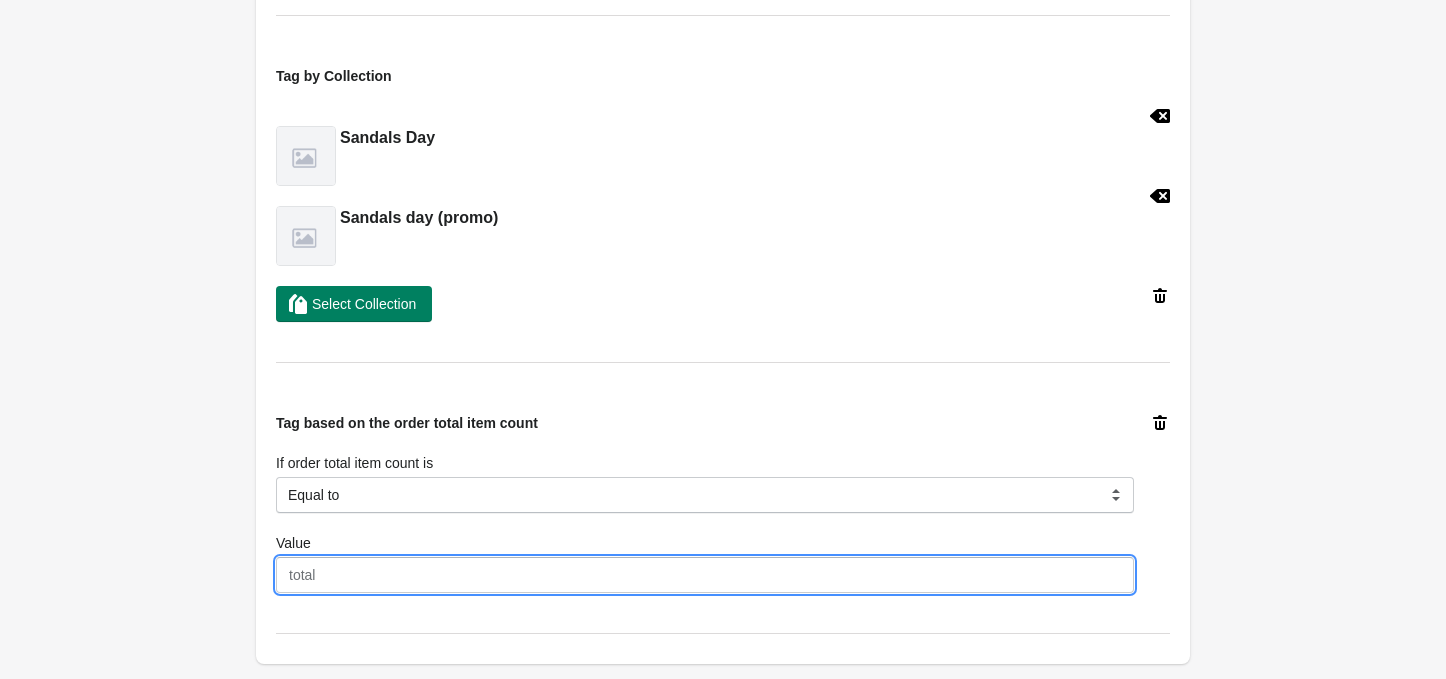 click on "Value" at bounding box center (705, 575) 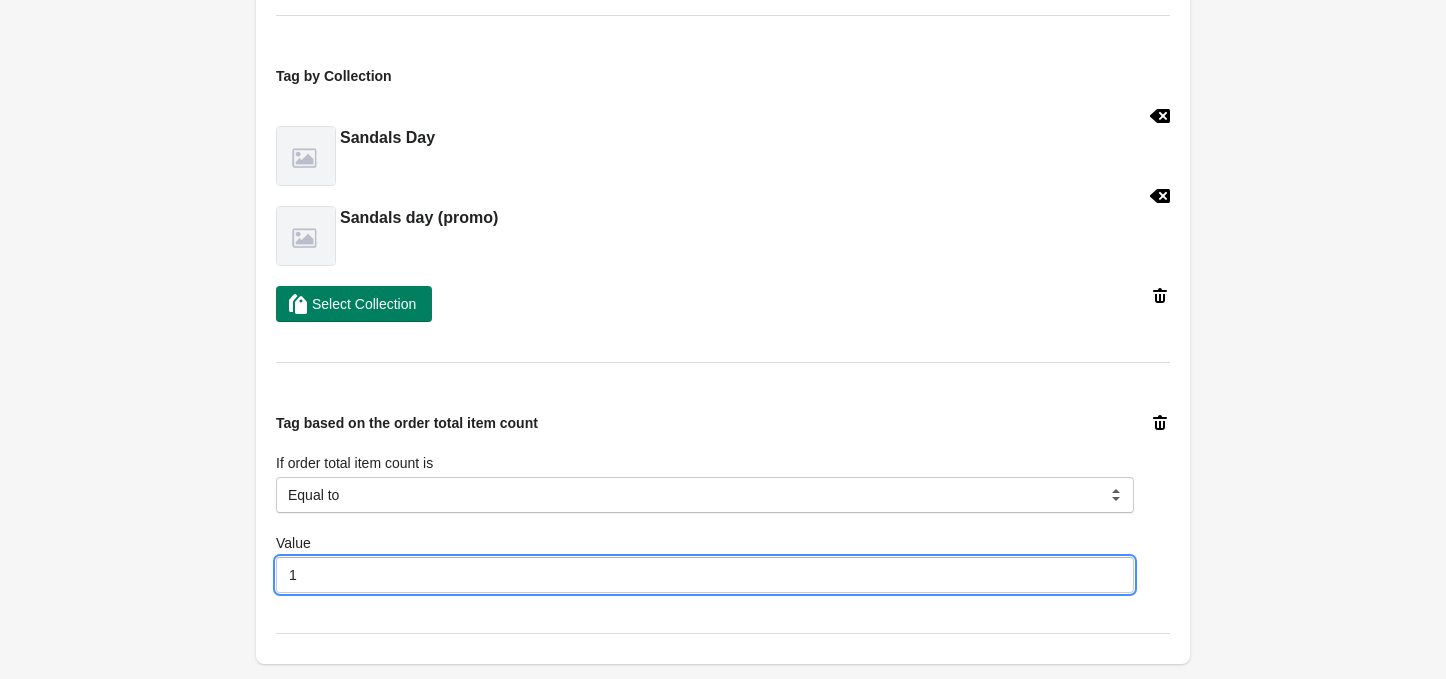 type on "1" 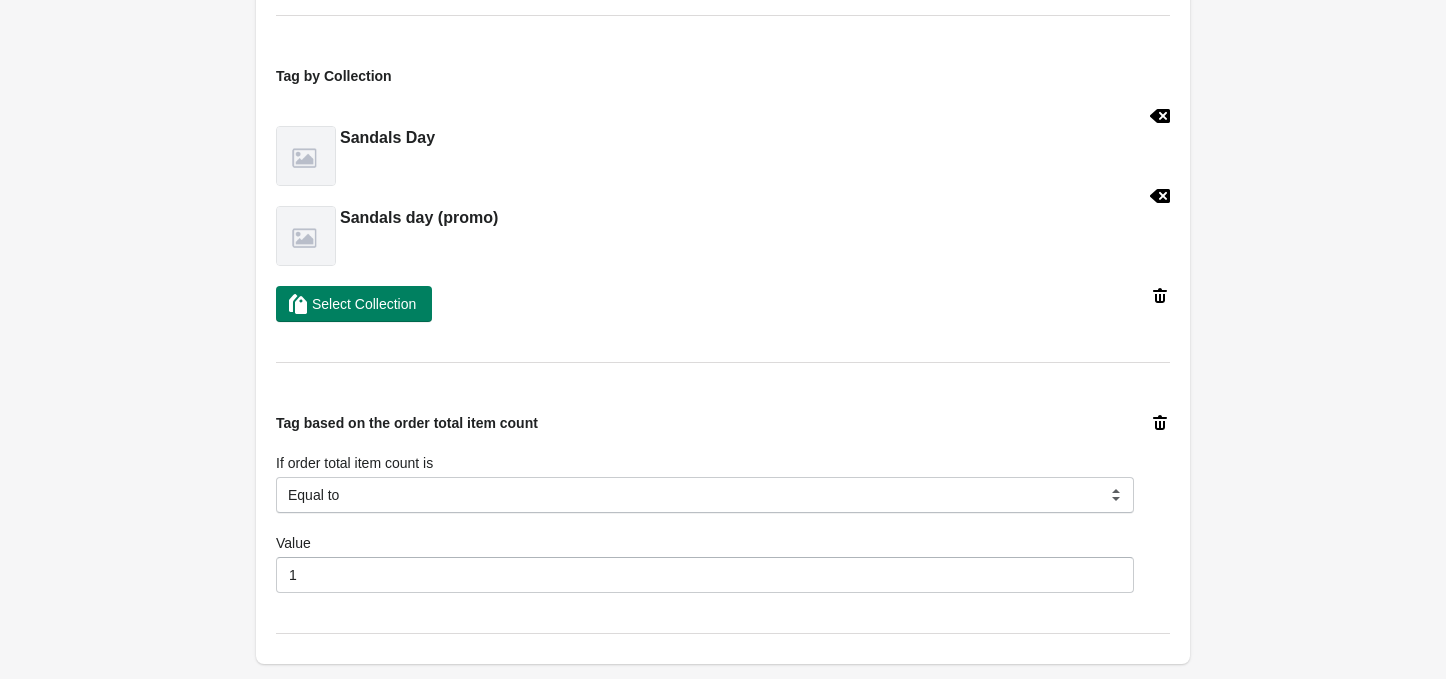 click on "Tag based on the order creation date If the order place date  Before After Equal to After Select Date [DATE] [DATE] Tag based on the order creation date If the order place date  Before After Equal to Before Select Date [DATE] [DATE] Tag by Collection   Sandals Day   Sandals day (promo) Select Collection Tag based on the order total item count If order total item count is Equal to Greater than Less than Equal to Value 1" at bounding box center (723, 31) 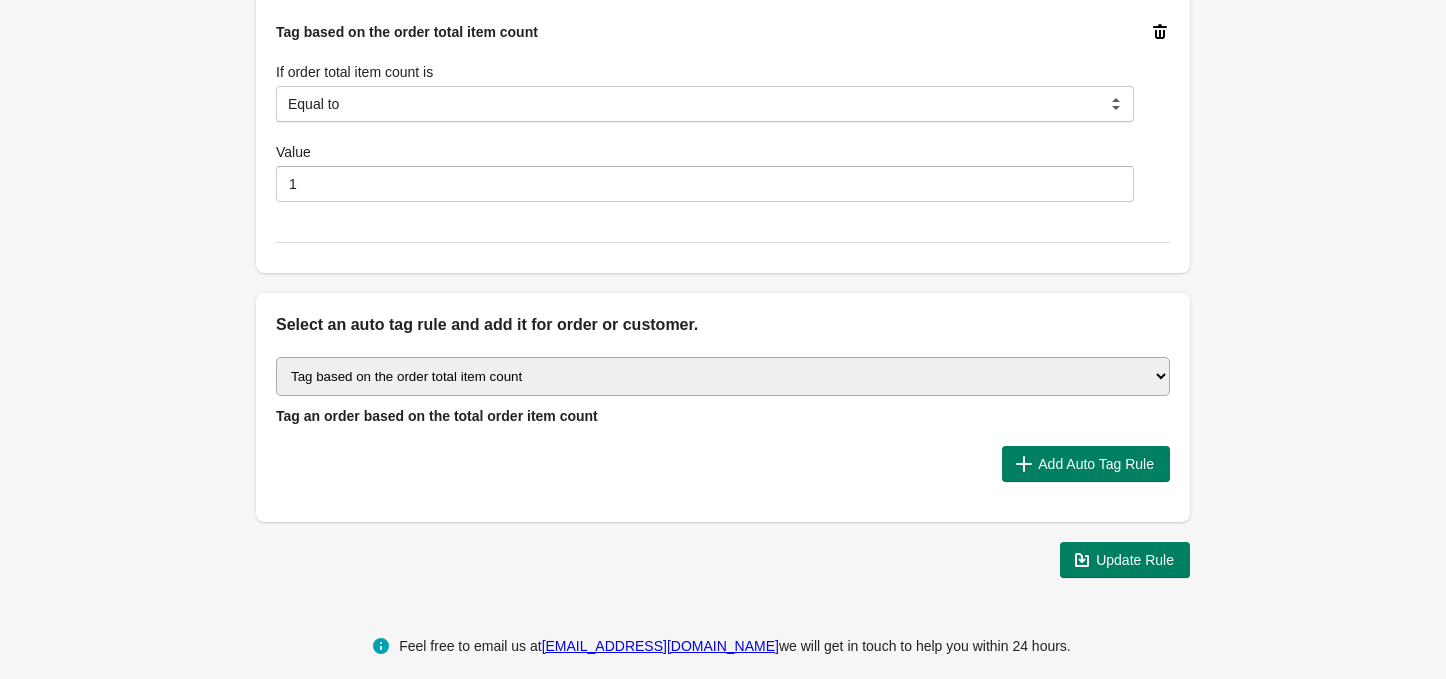 scroll, scrollTop: 1769, scrollLeft: 0, axis: vertical 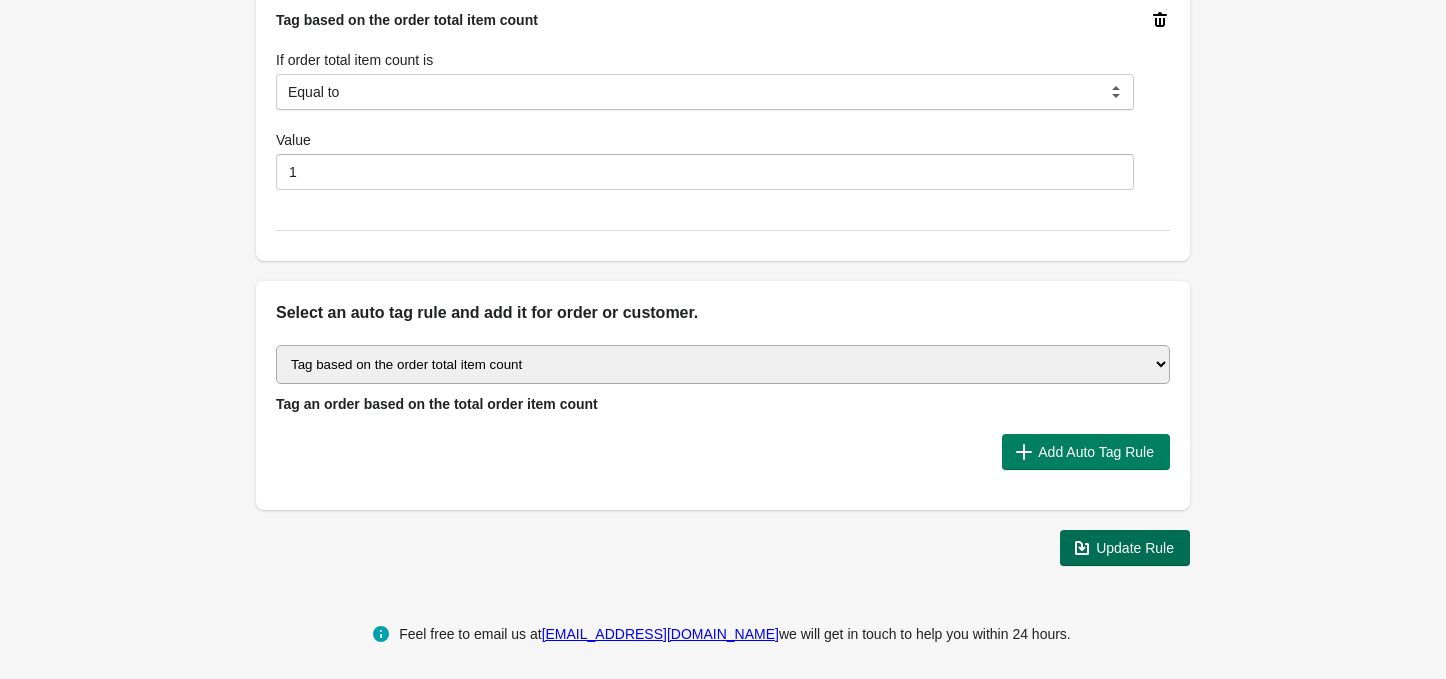 click on "Update Rule" at bounding box center [1135, 548] 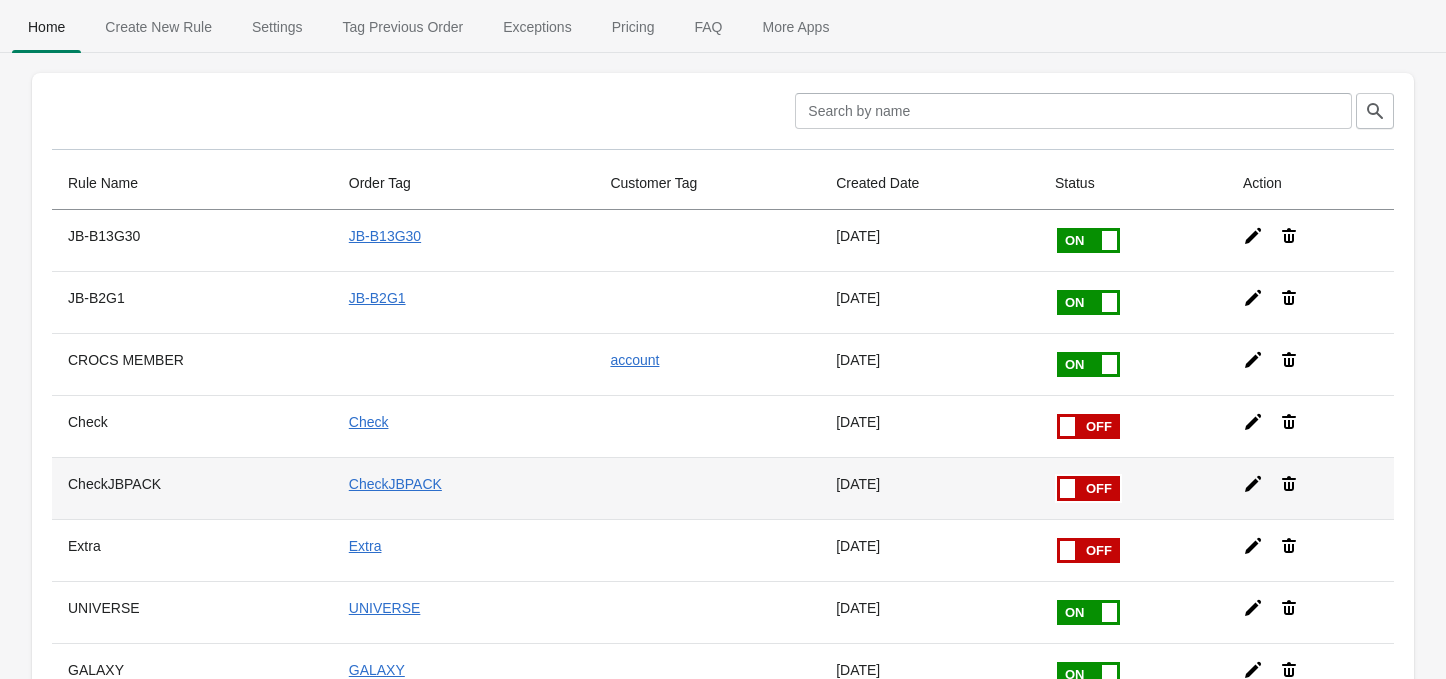 scroll, scrollTop: 133, scrollLeft: 0, axis: vertical 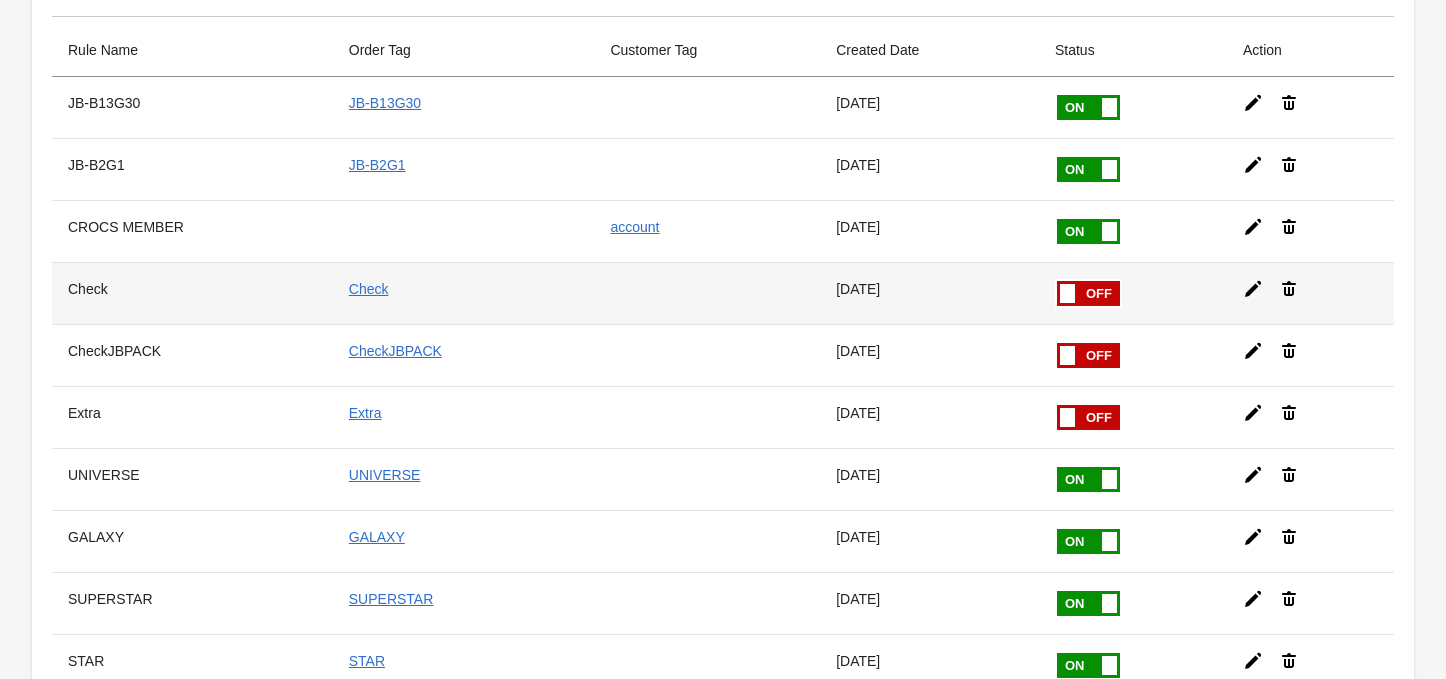 click at bounding box center [1067, 293] 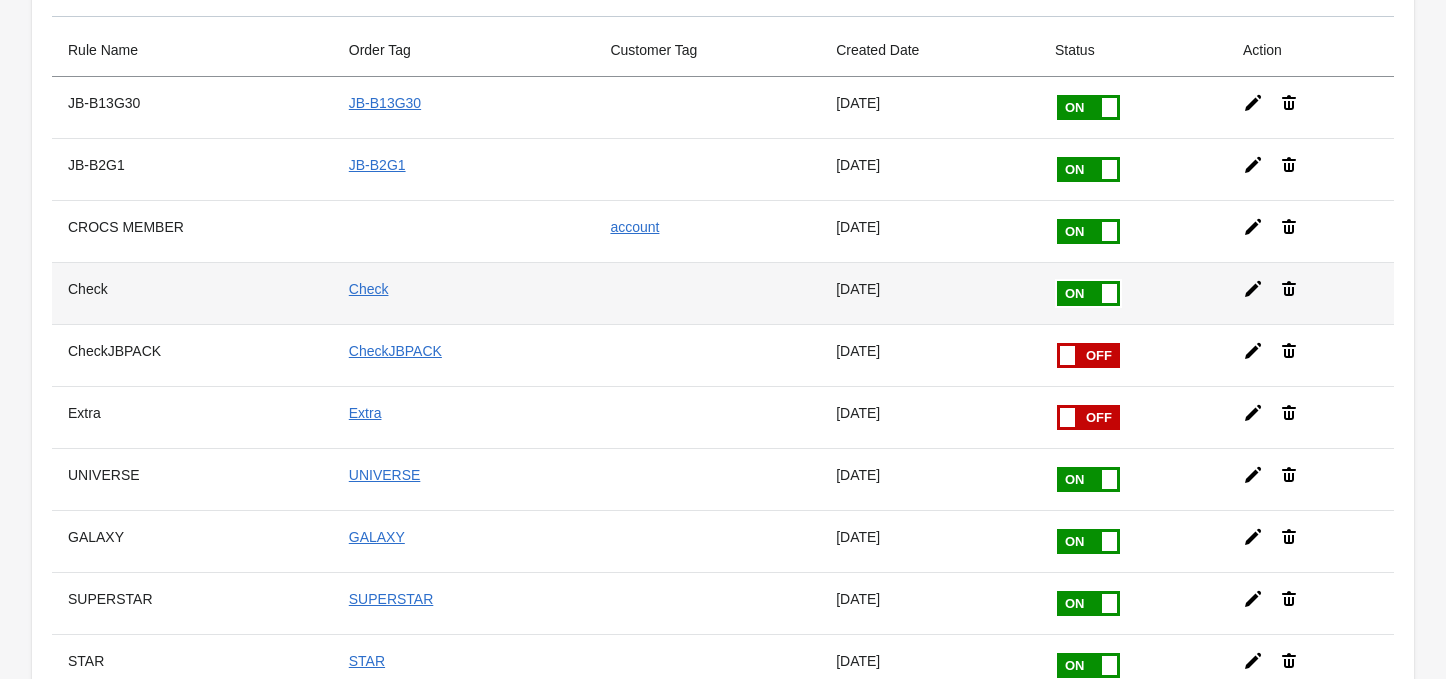 click at bounding box center [0, 0] 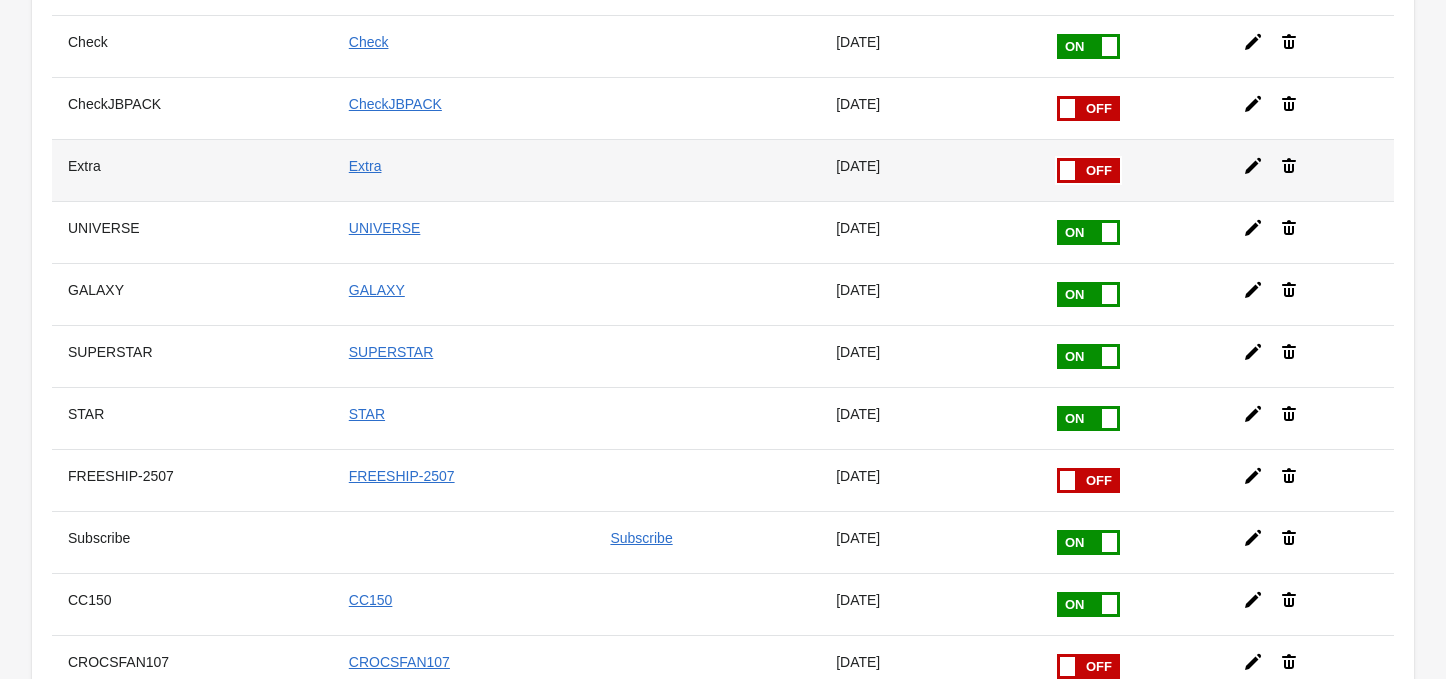 scroll, scrollTop: 266, scrollLeft: 0, axis: vertical 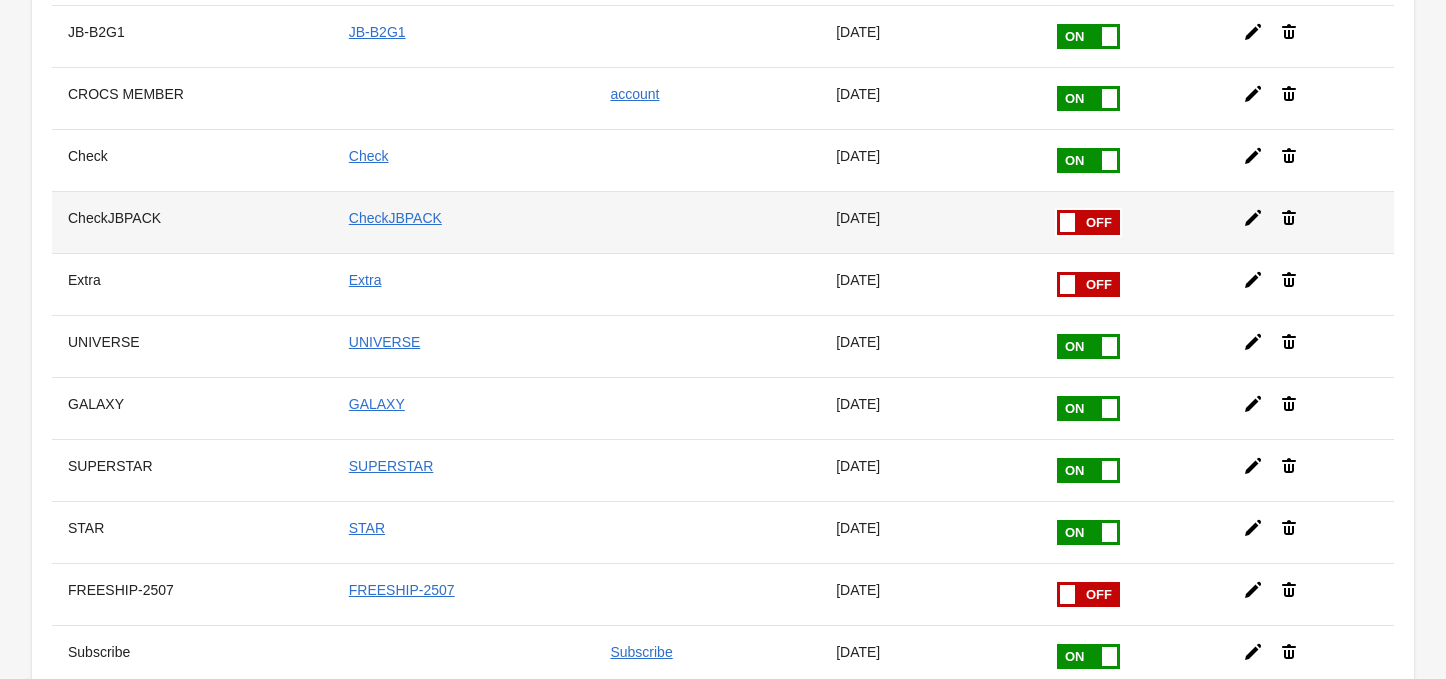 click 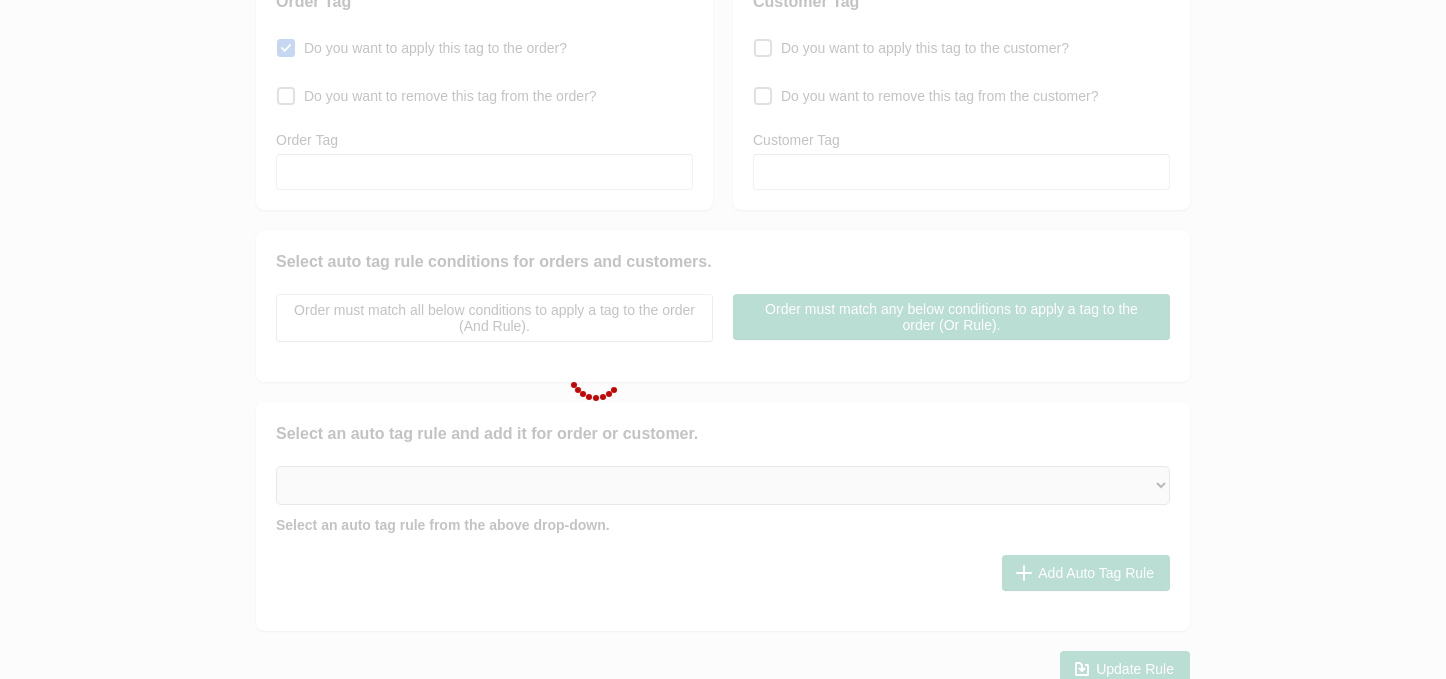 checkbox on "false" 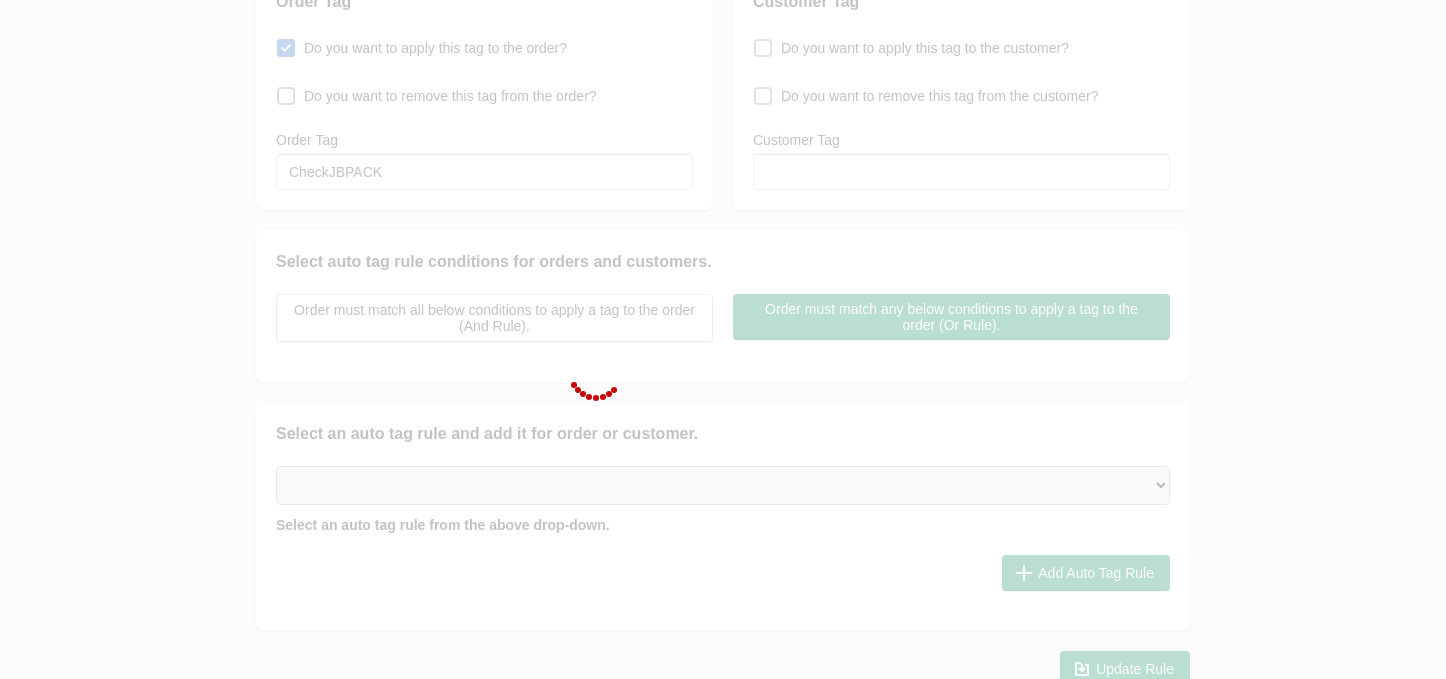 select on "2" 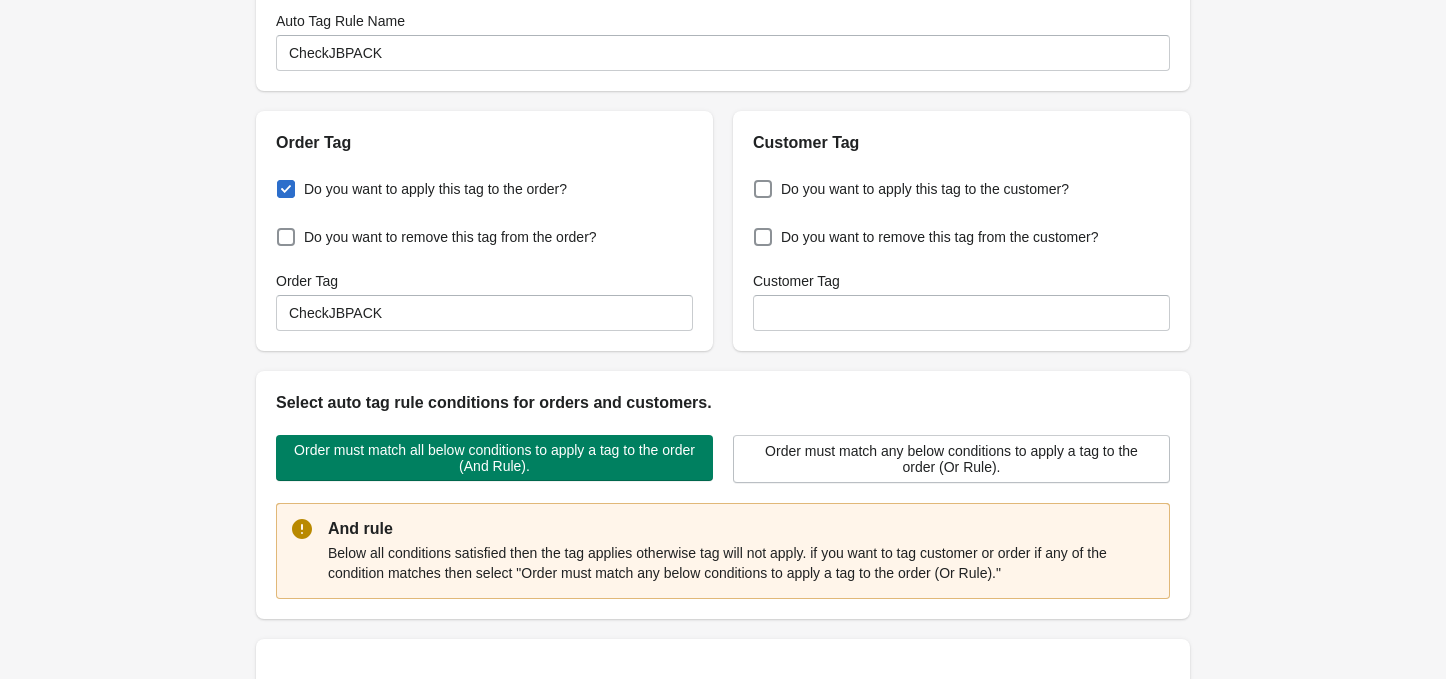 scroll, scrollTop: 0, scrollLeft: 0, axis: both 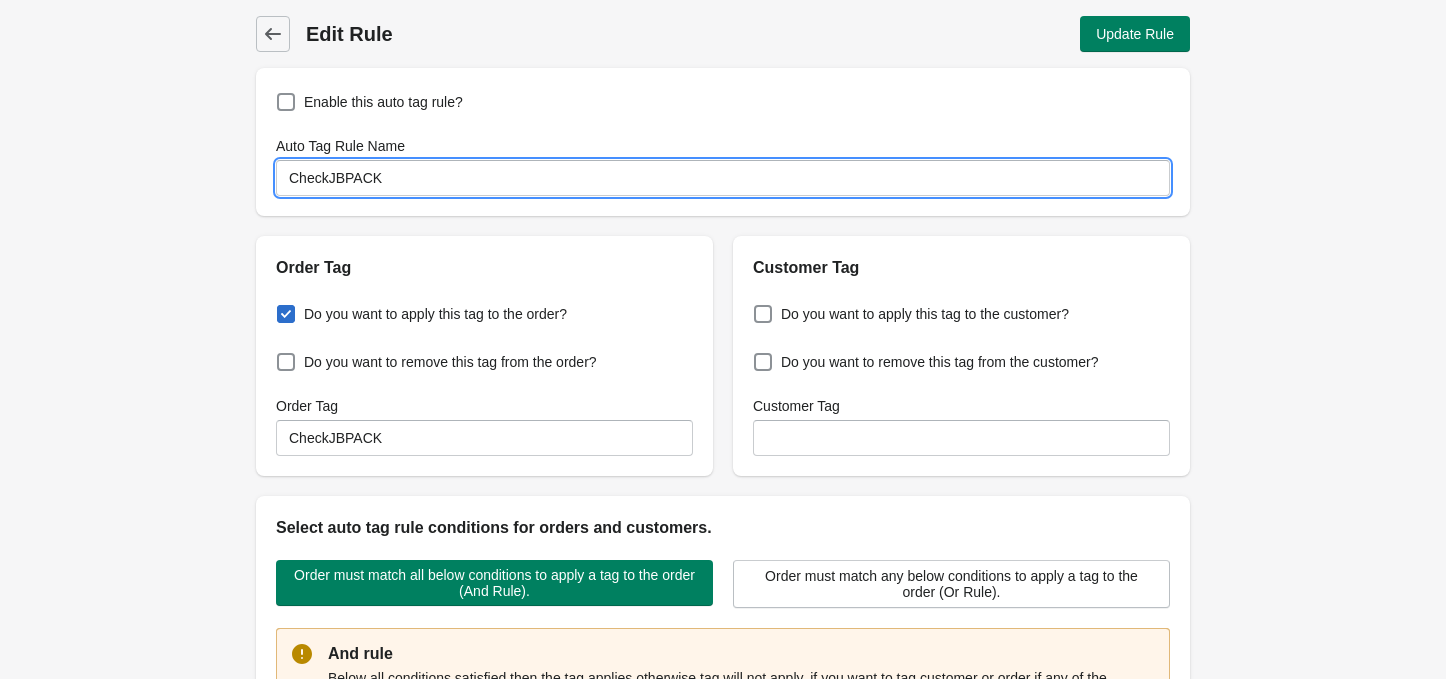 drag, startPoint x: 408, startPoint y: 170, endPoint x: 153, endPoint y: 164, distance: 255.07057 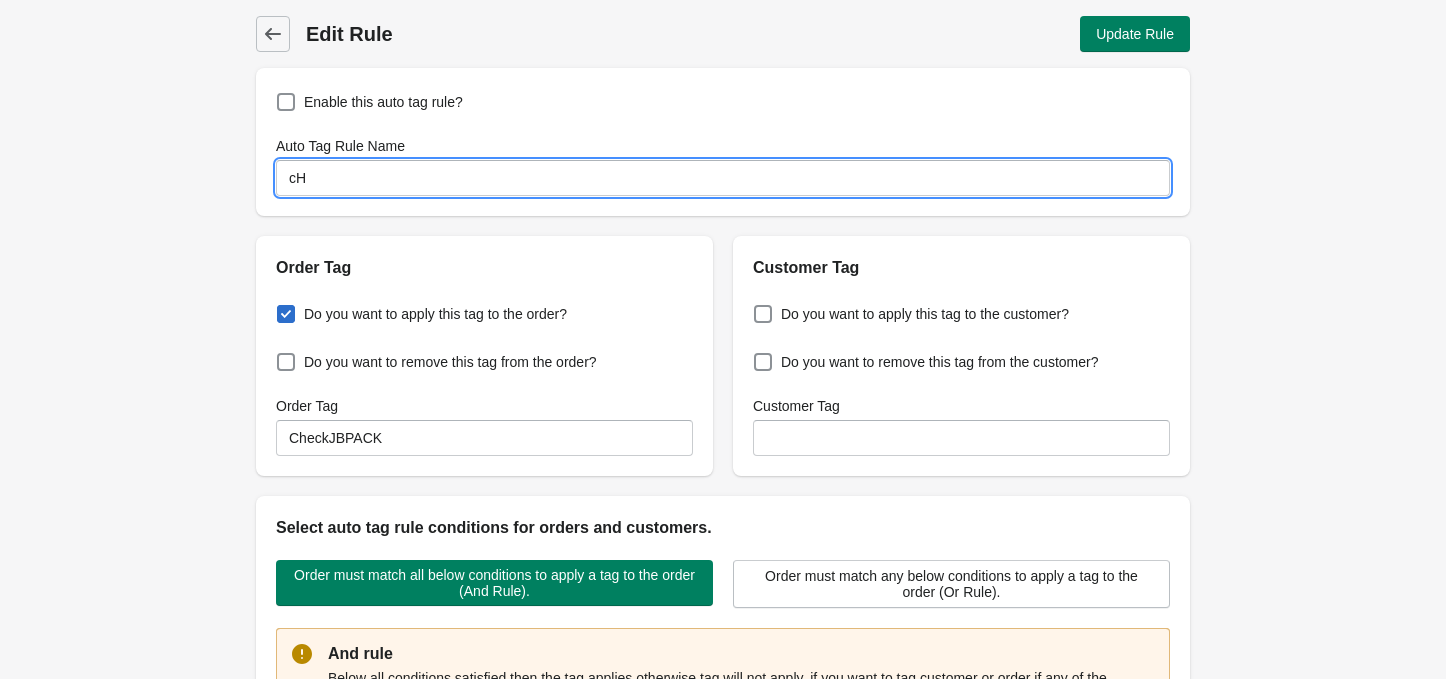 type on "c" 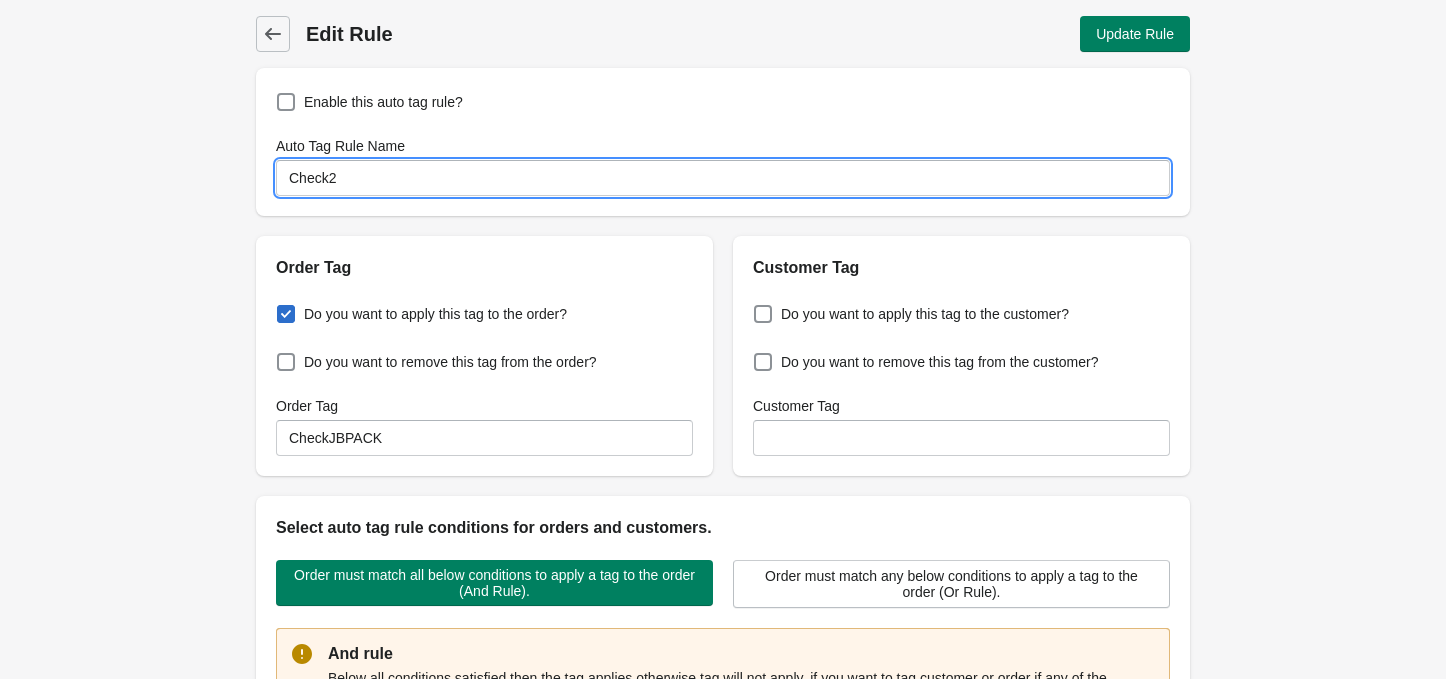 type on "Check2" 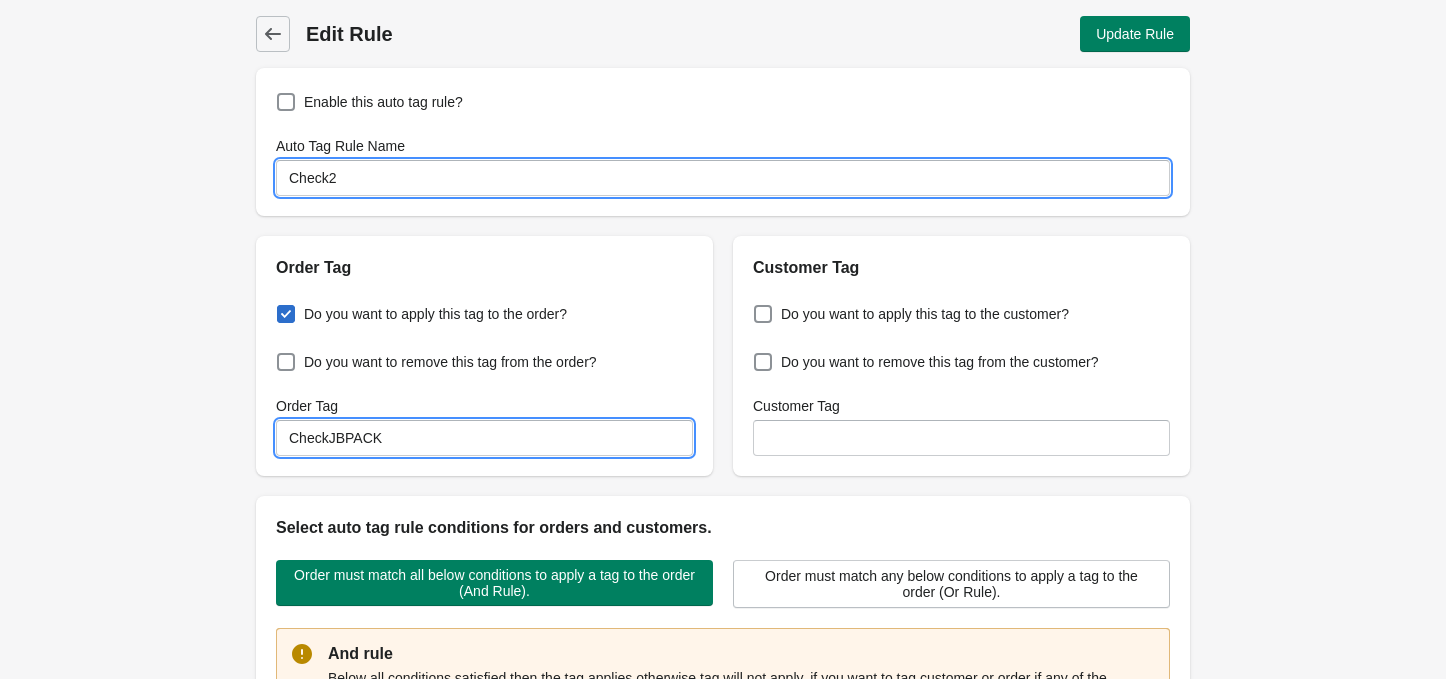 click on "CheckJBPACK" at bounding box center [484, 438] 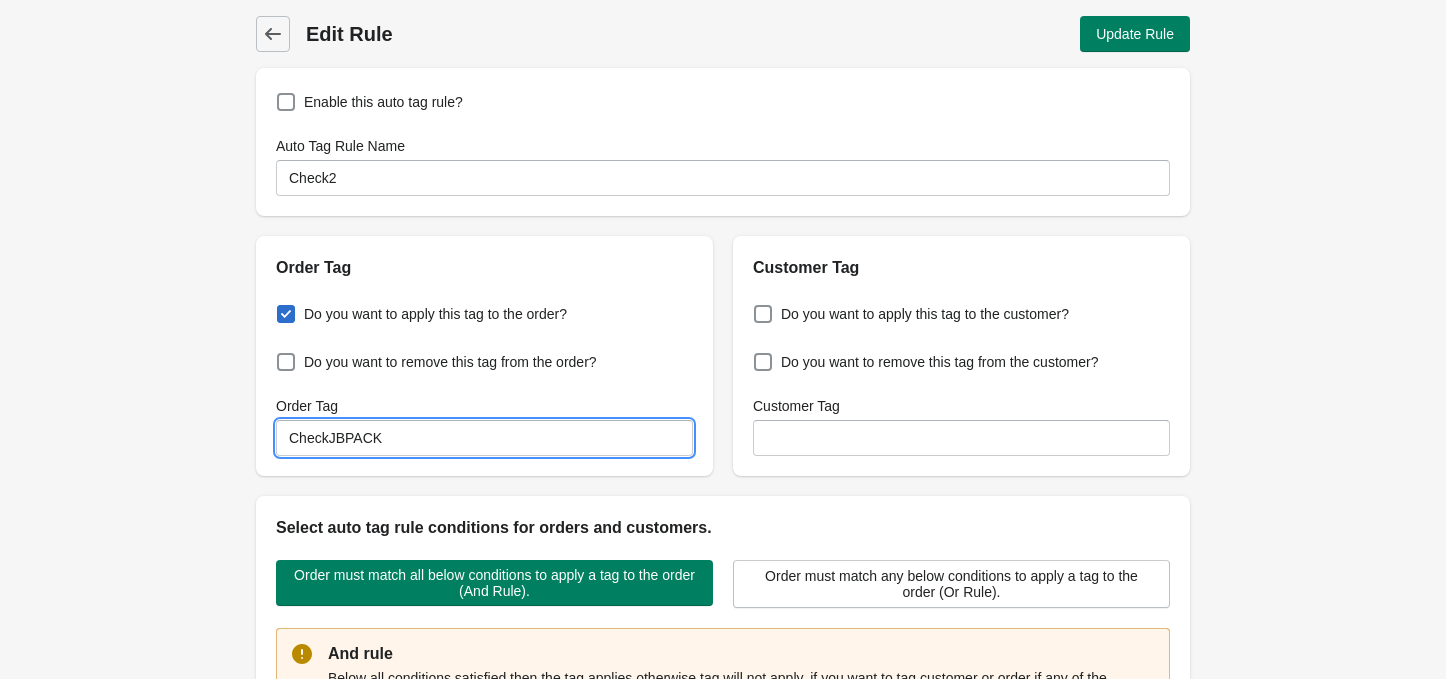 paste on "2" 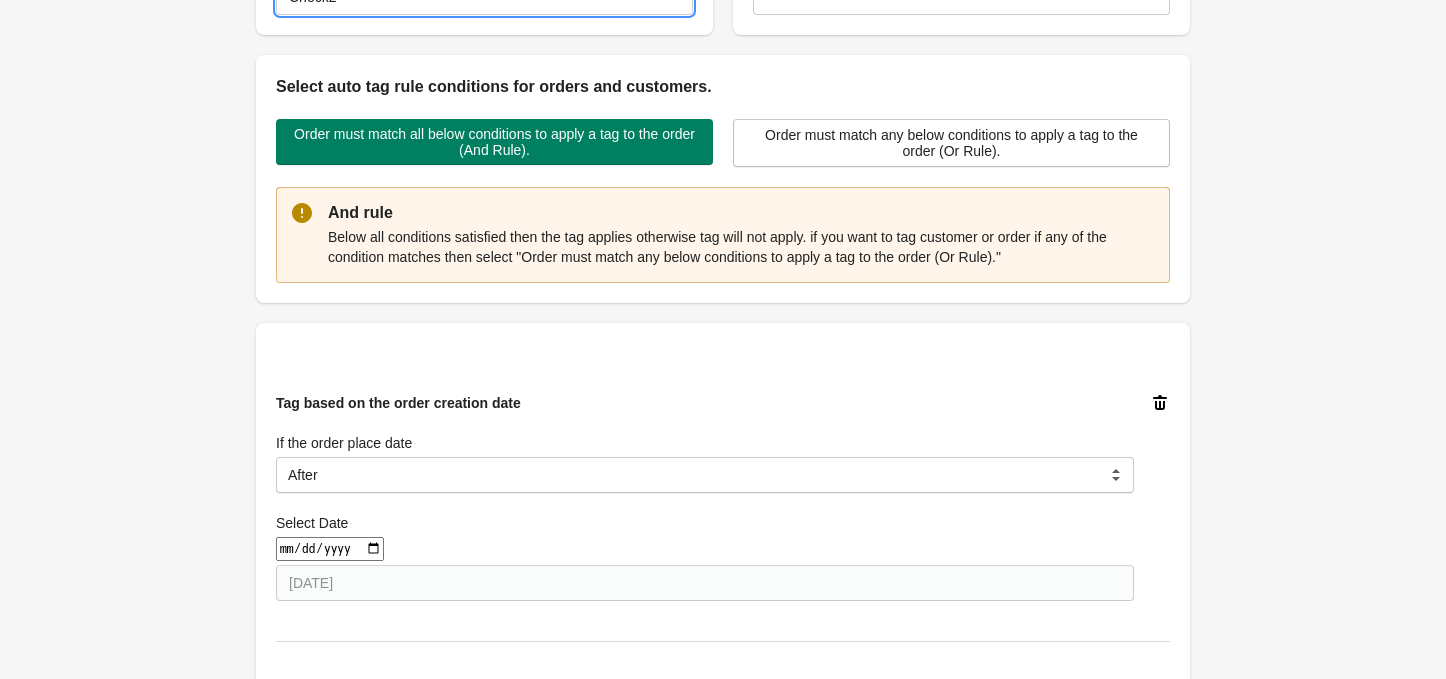 scroll, scrollTop: 666, scrollLeft: 0, axis: vertical 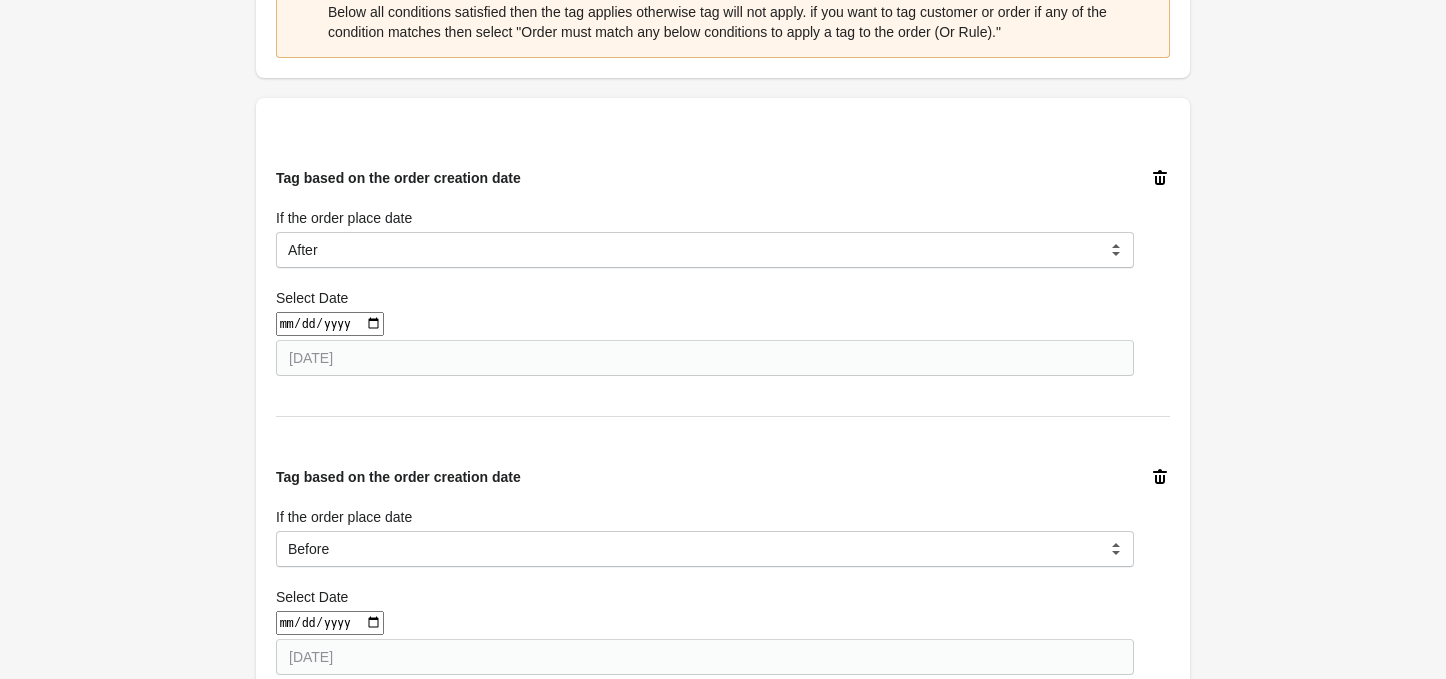 type on "Check2" 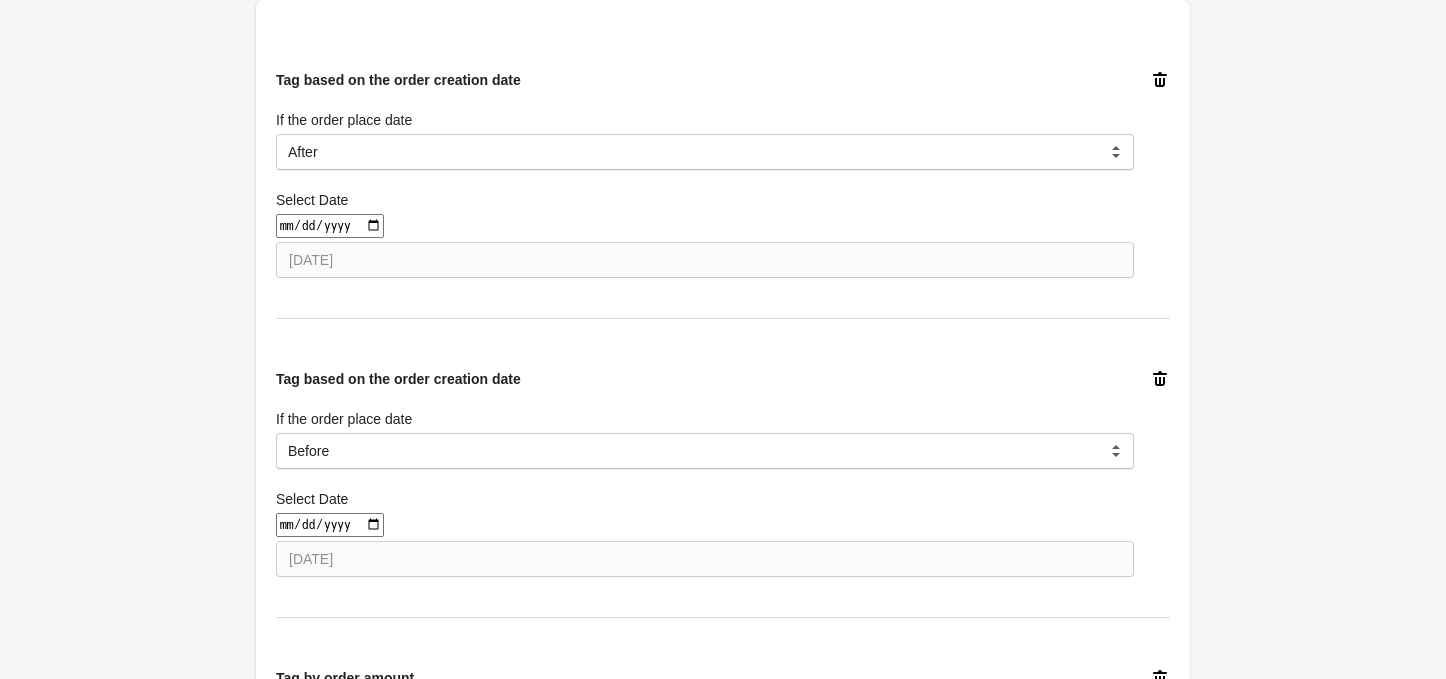 scroll, scrollTop: 800, scrollLeft: 0, axis: vertical 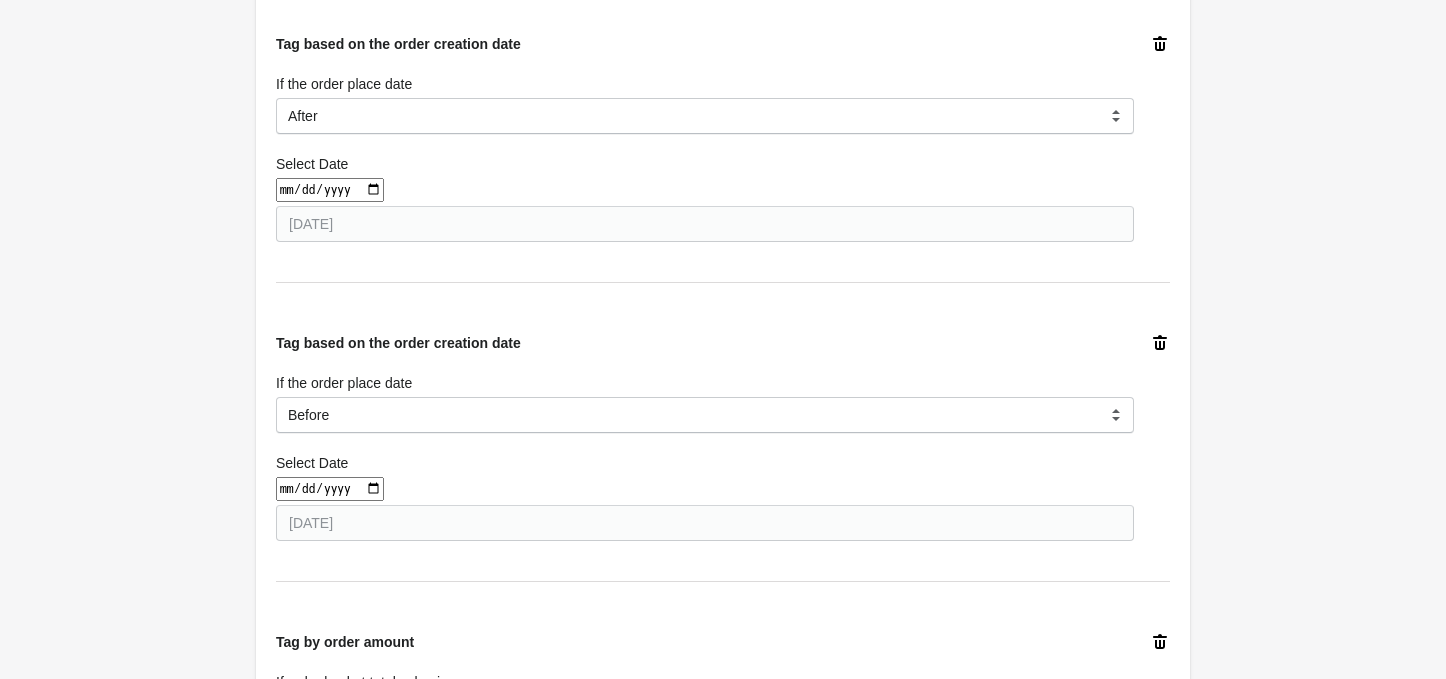 click at bounding box center [330, 489] 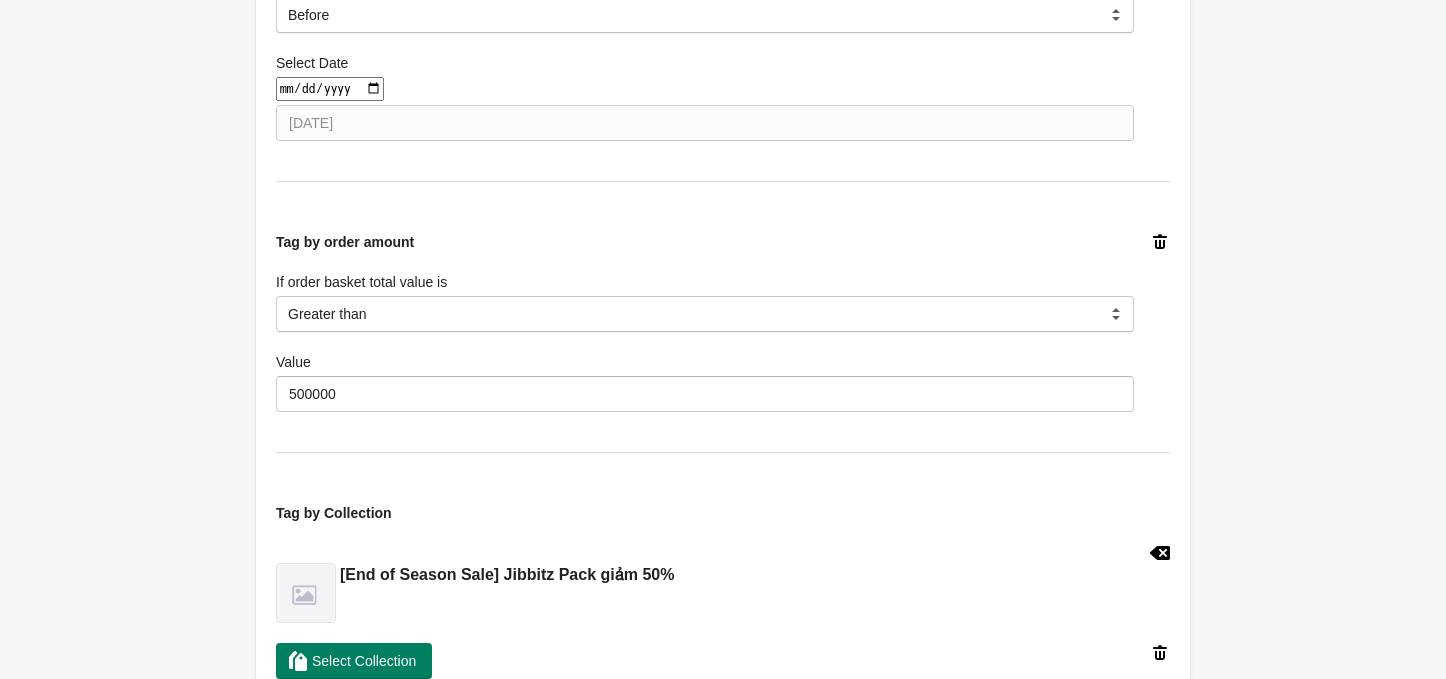 scroll, scrollTop: 1333, scrollLeft: 0, axis: vertical 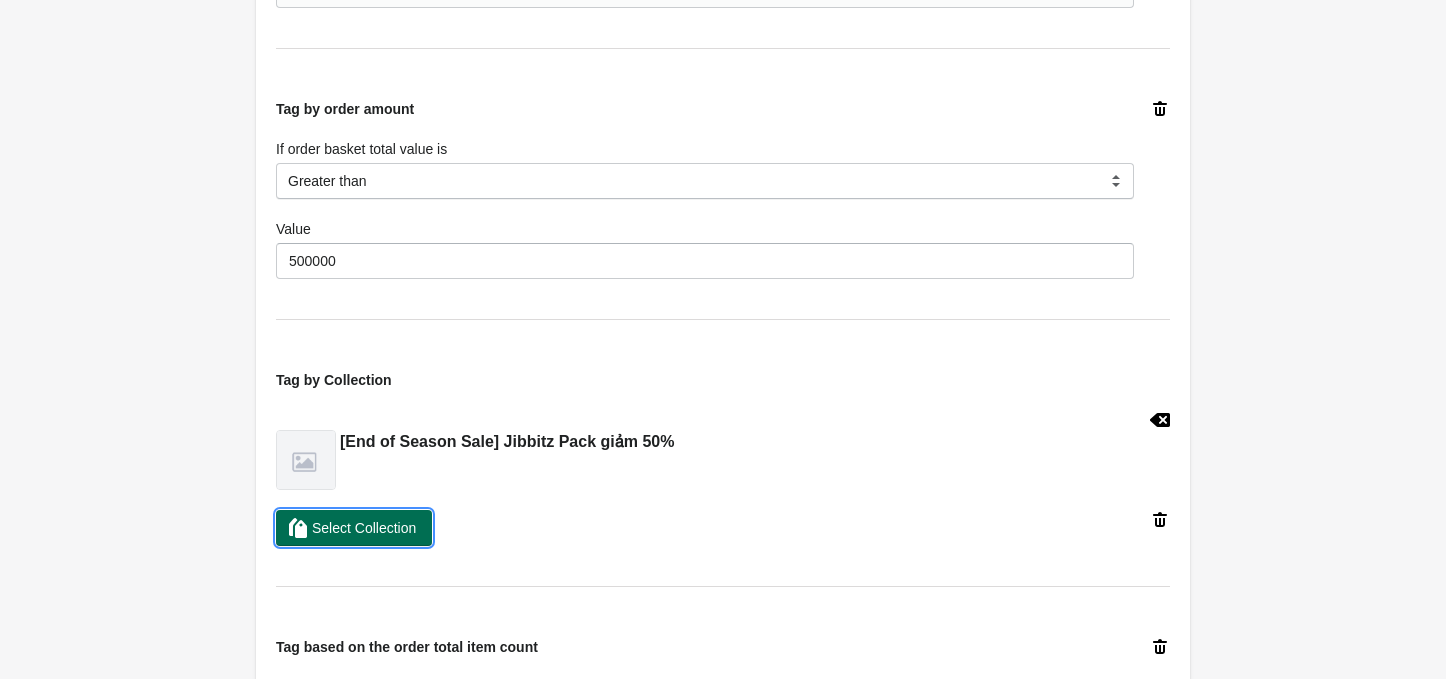 click on "Select Collection" at bounding box center (364, 528) 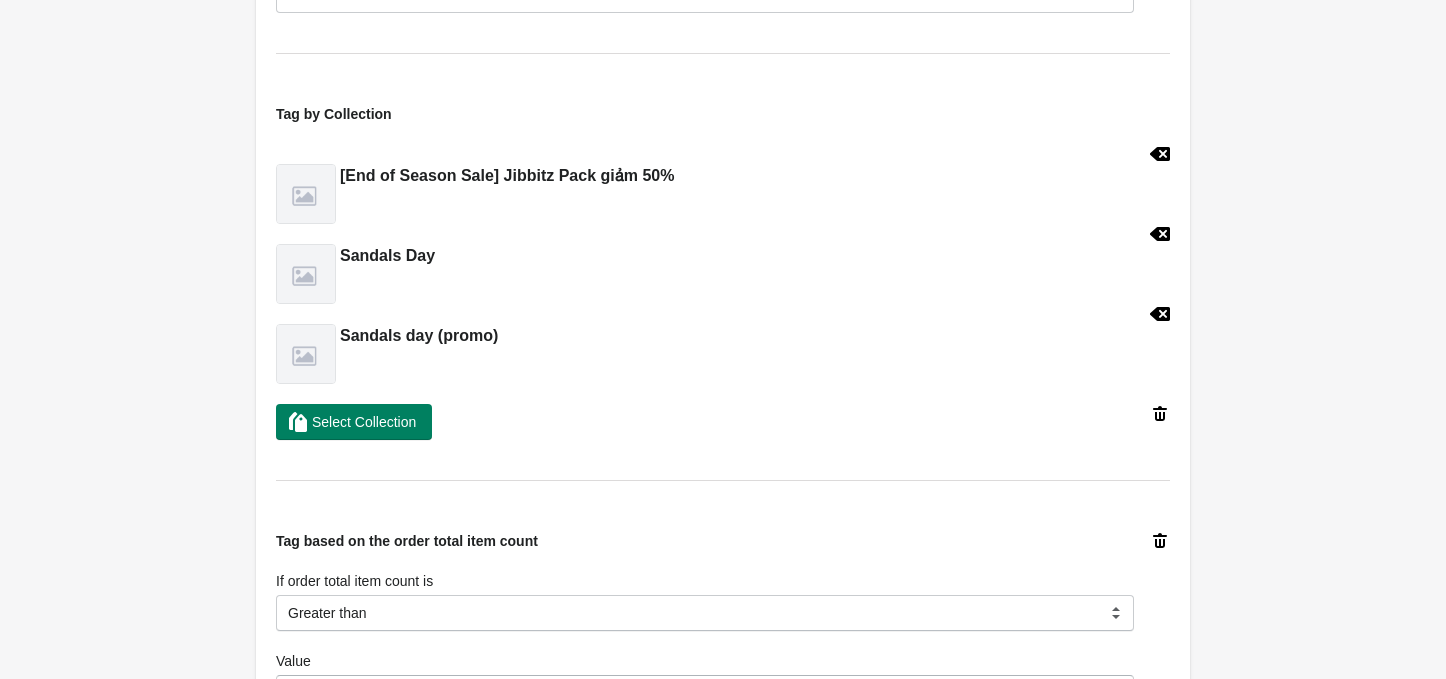 scroll, scrollTop: 1600, scrollLeft: 0, axis: vertical 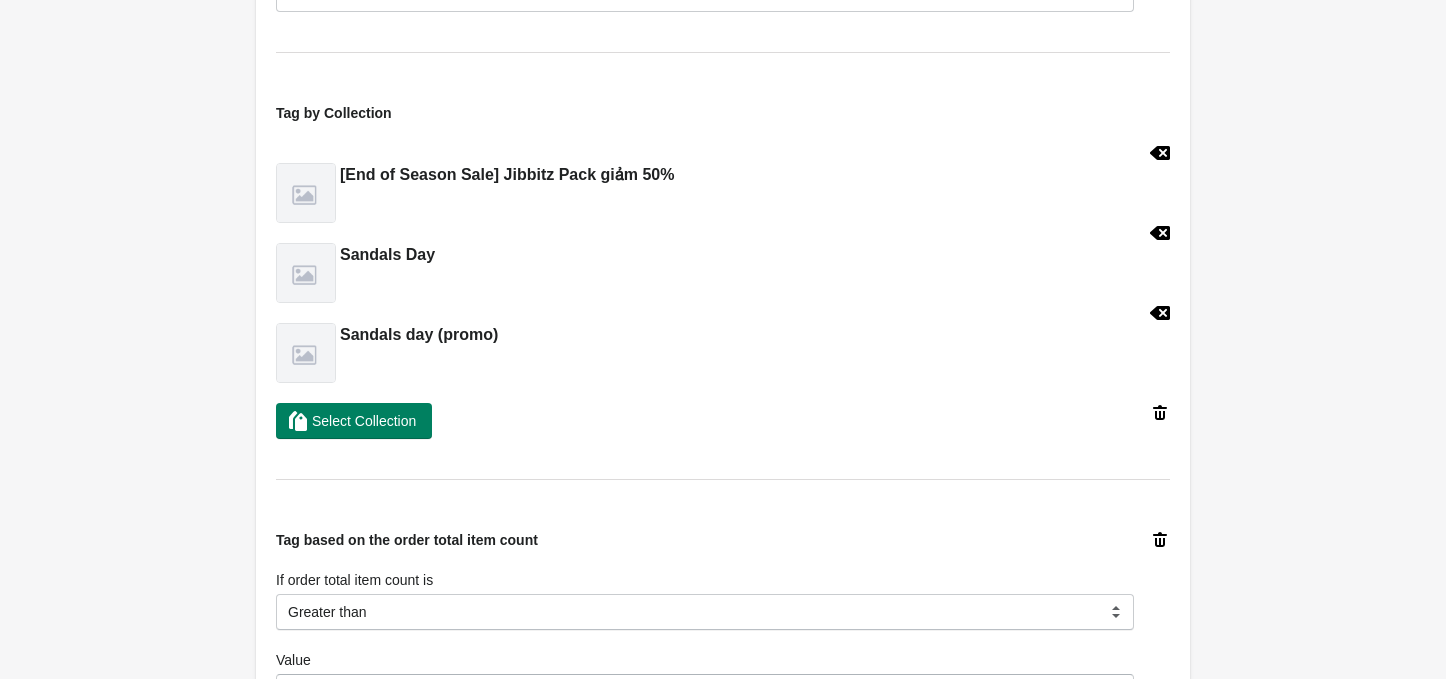 click 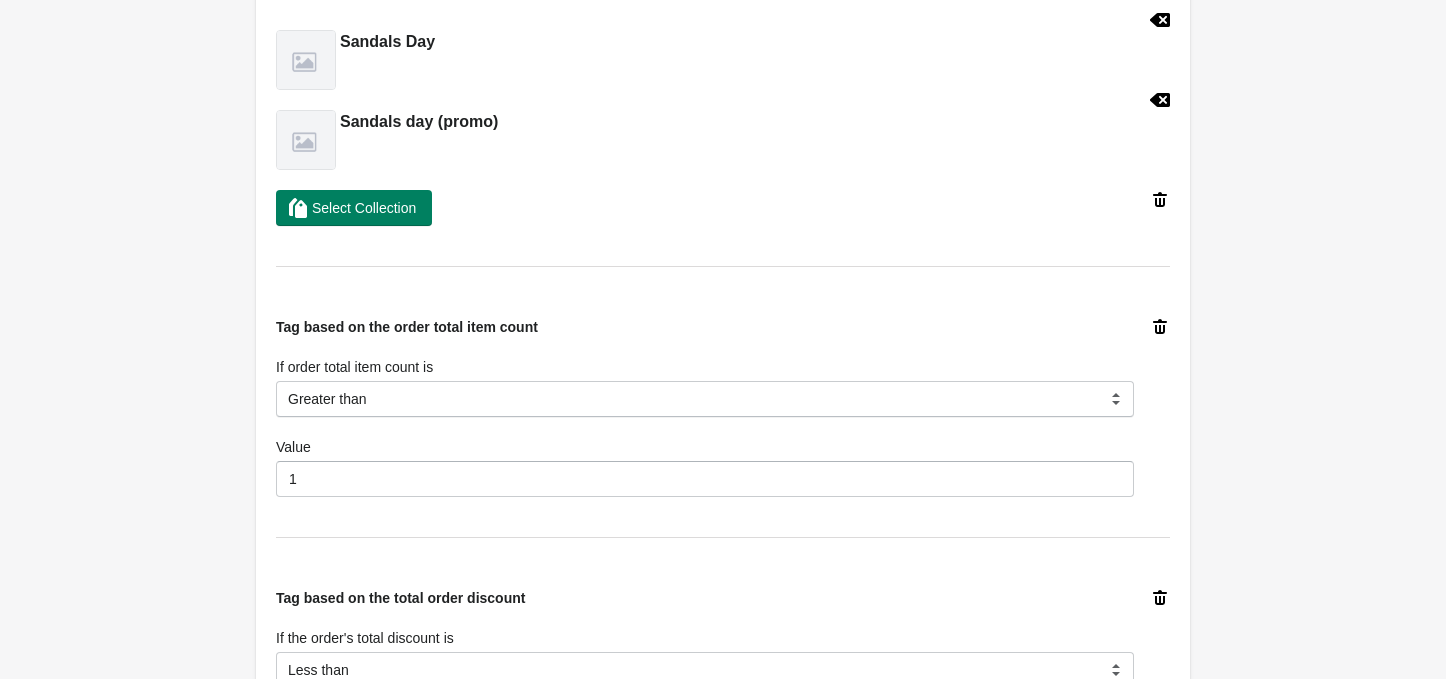 scroll, scrollTop: 2133, scrollLeft: 0, axis: vertical 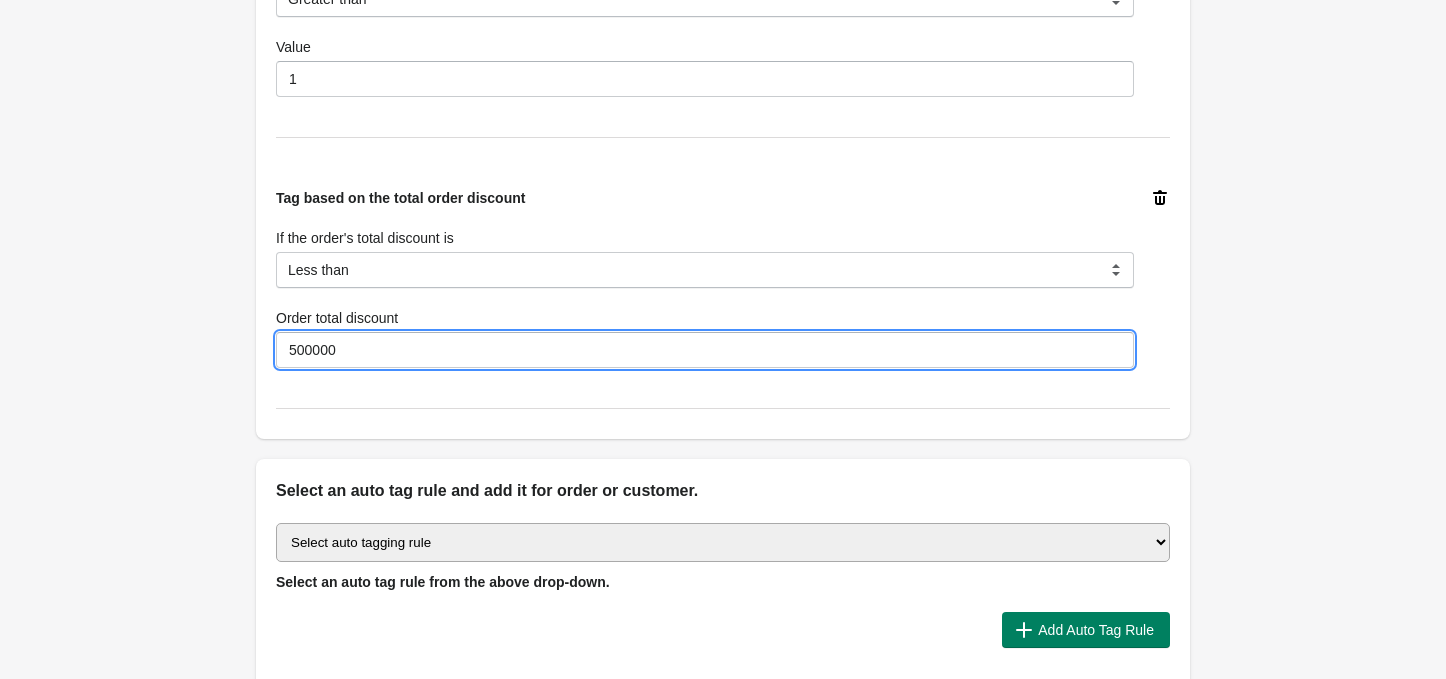 drag, startPoint x: 344, startPoint y: 347, endPoint x: 273, endPoint y: 359, distance: 72.00694 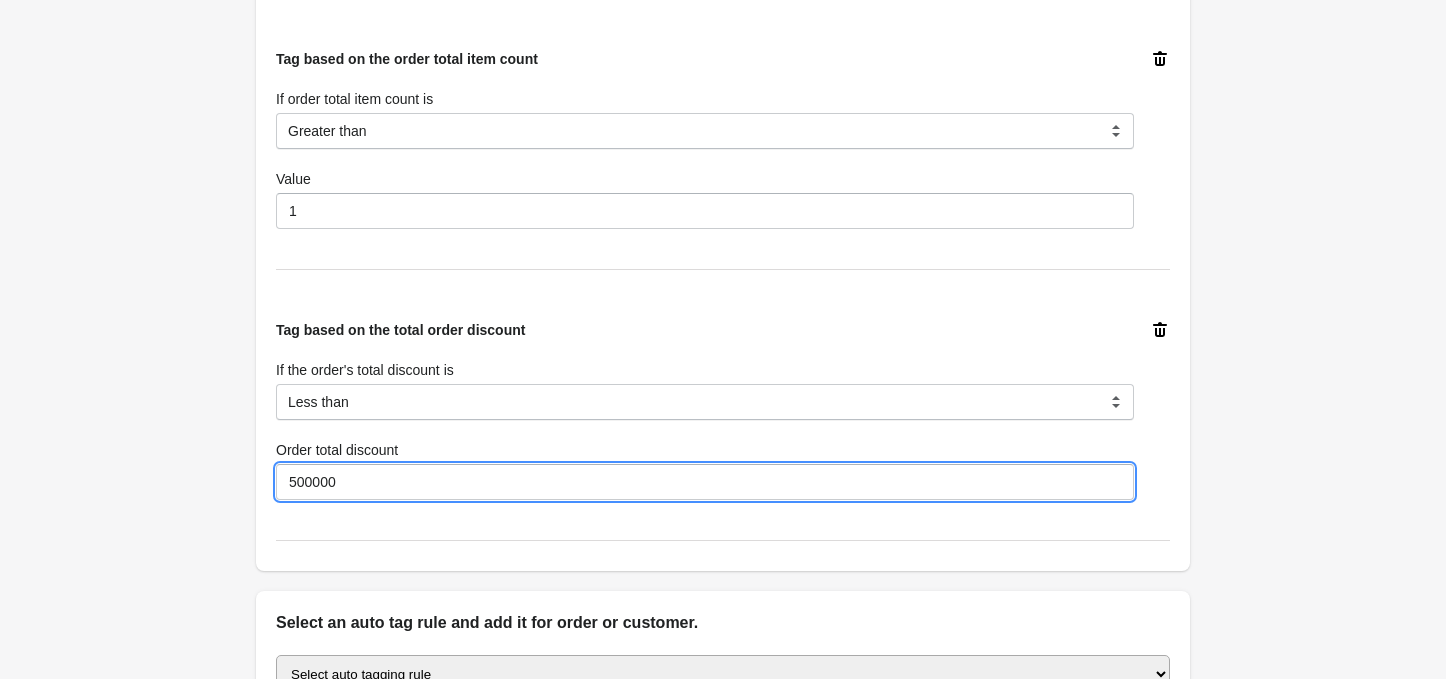 scroll, scrollTop: 2021, scrollLeft: 0, axis: vertical 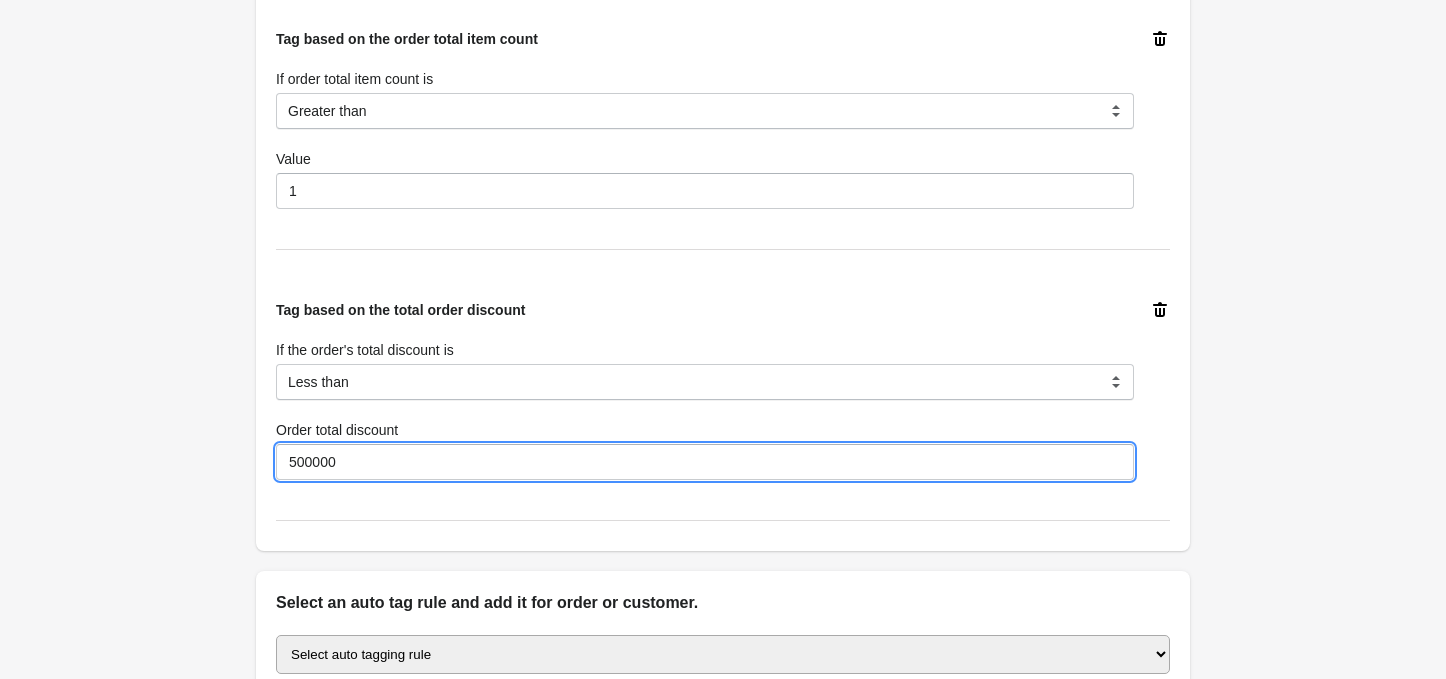 click on "500000" at bounding box center (705, 462) 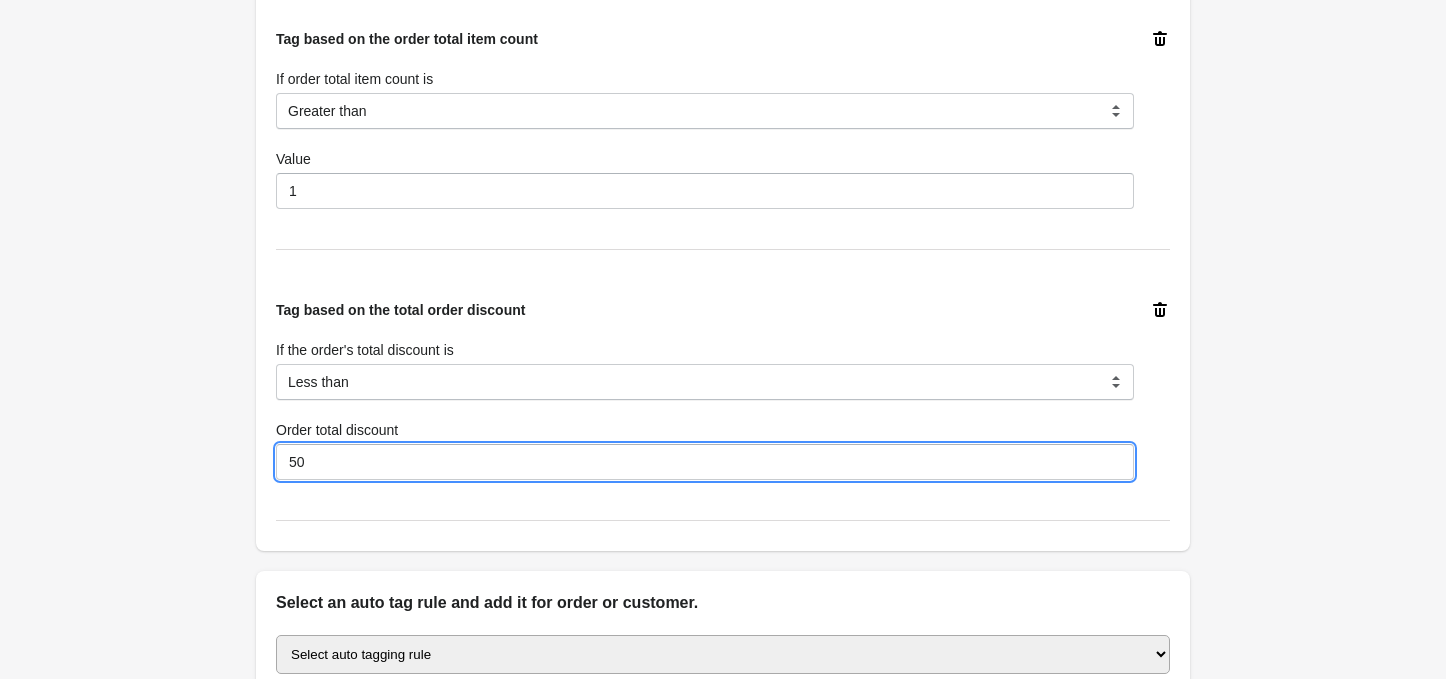 type on "5" 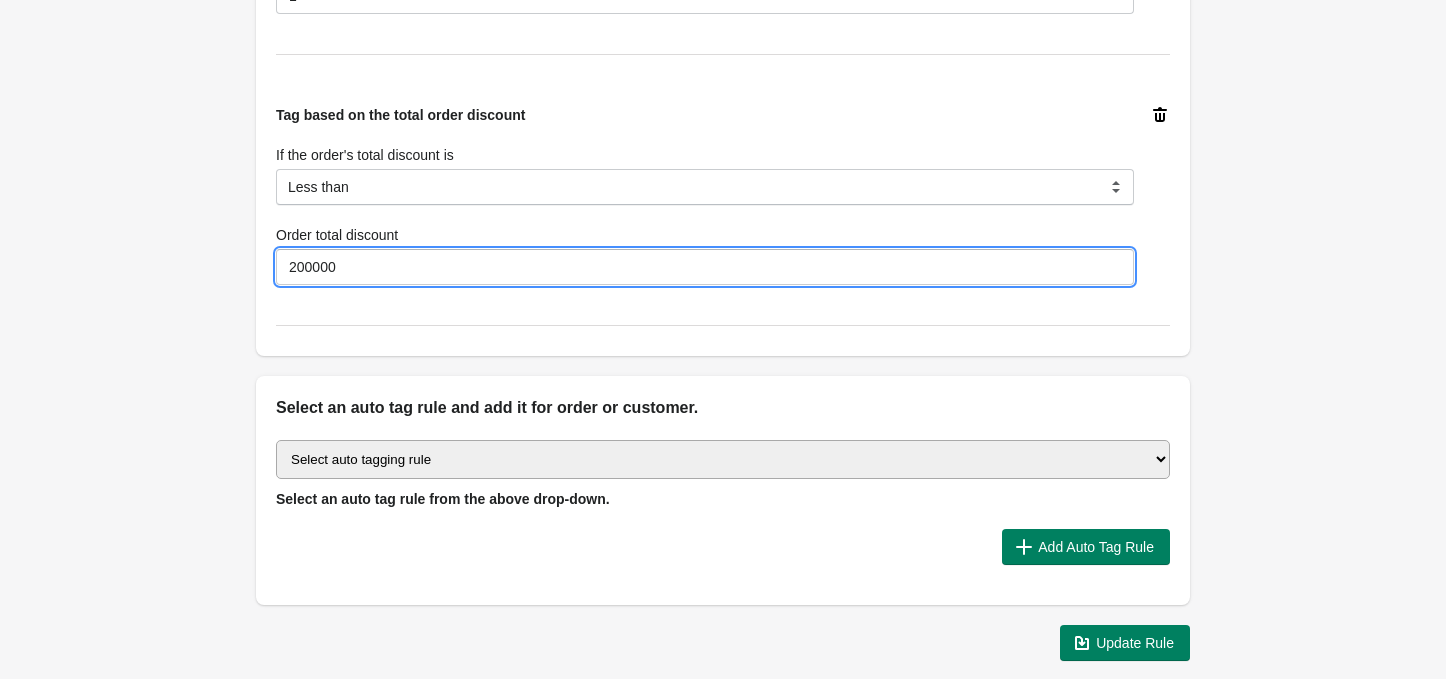 scroll, scrollTop: 2312, scrollLeft: 0, axis: vertical 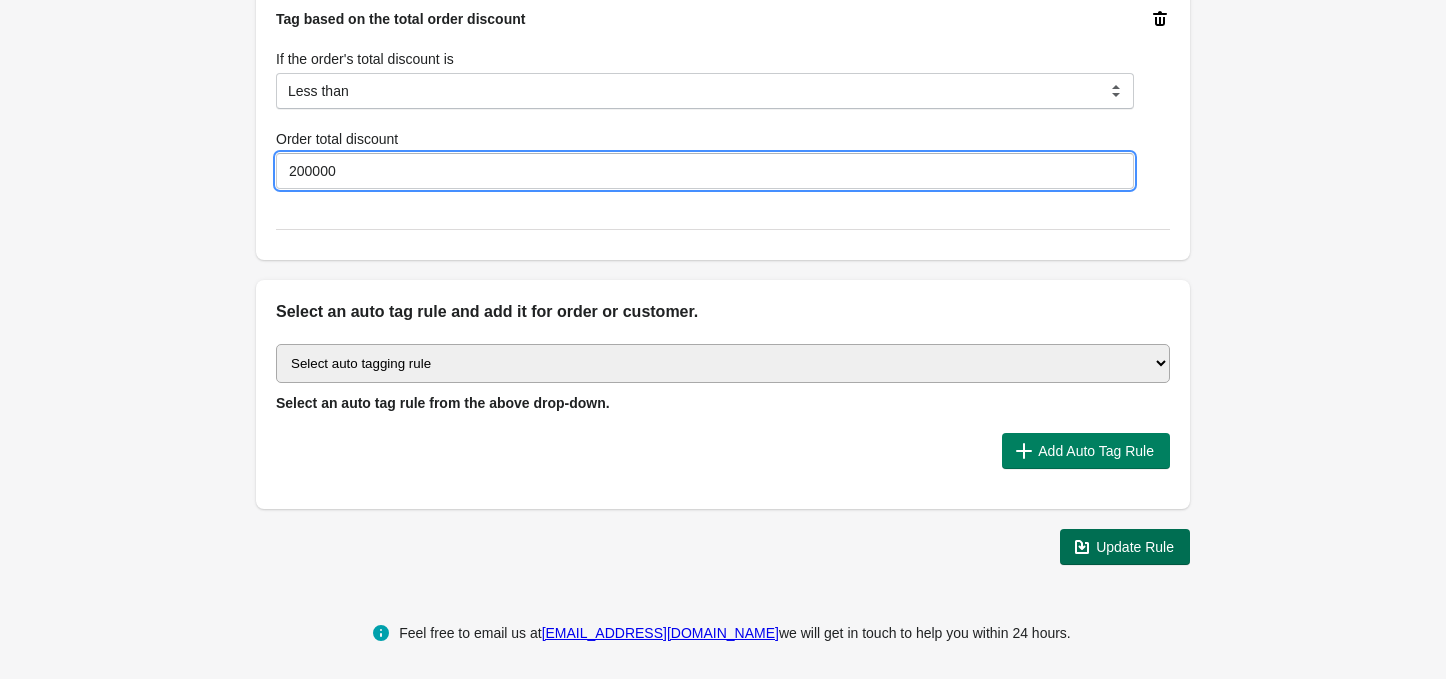 type on "200000" 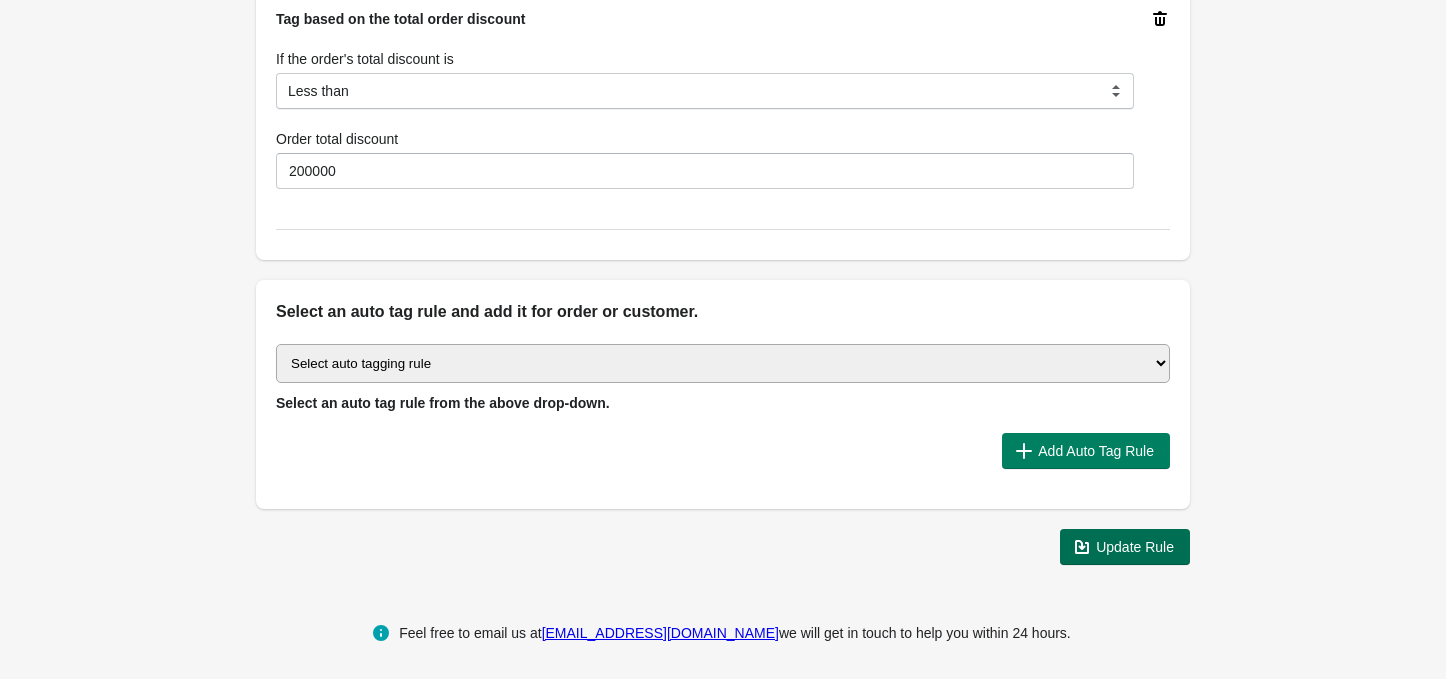 click on "Update Rule" at bounding box center [1135, 547] 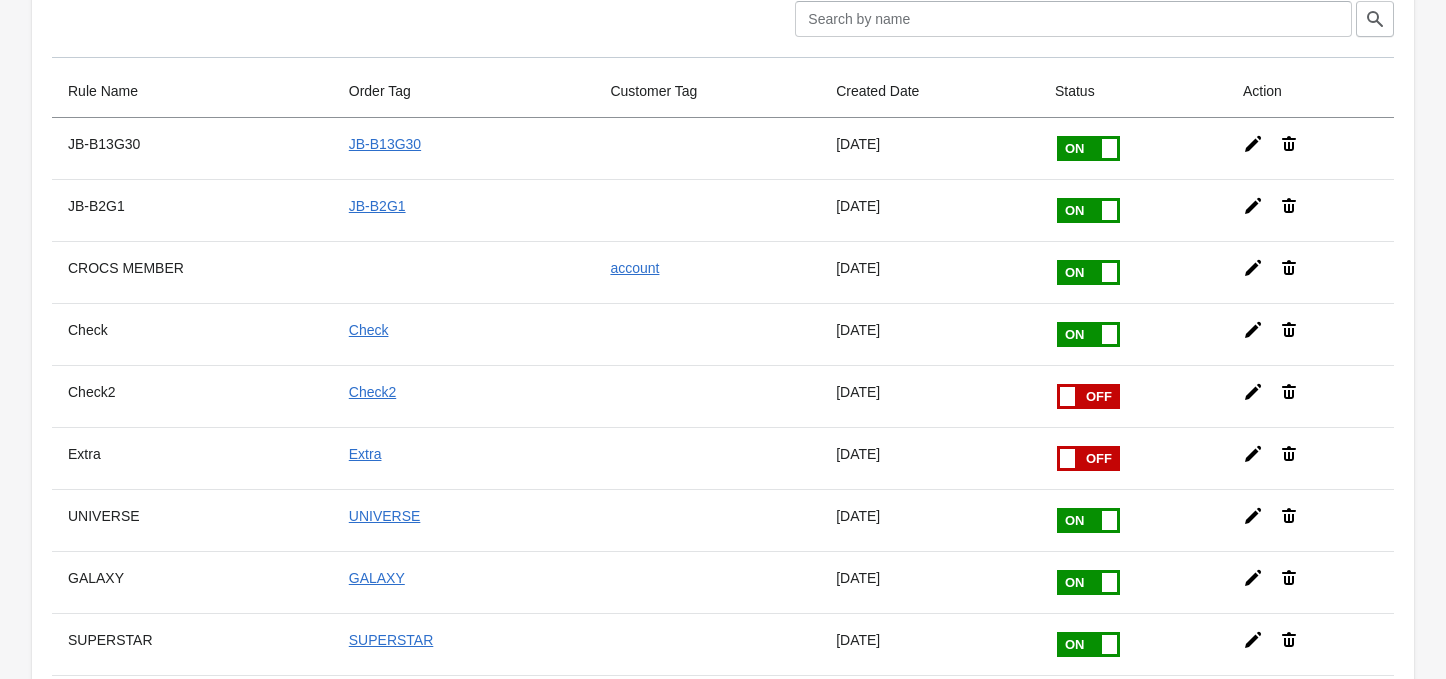 scroll, scrollTop: 133, scrollLeft: 0, axis: vertical 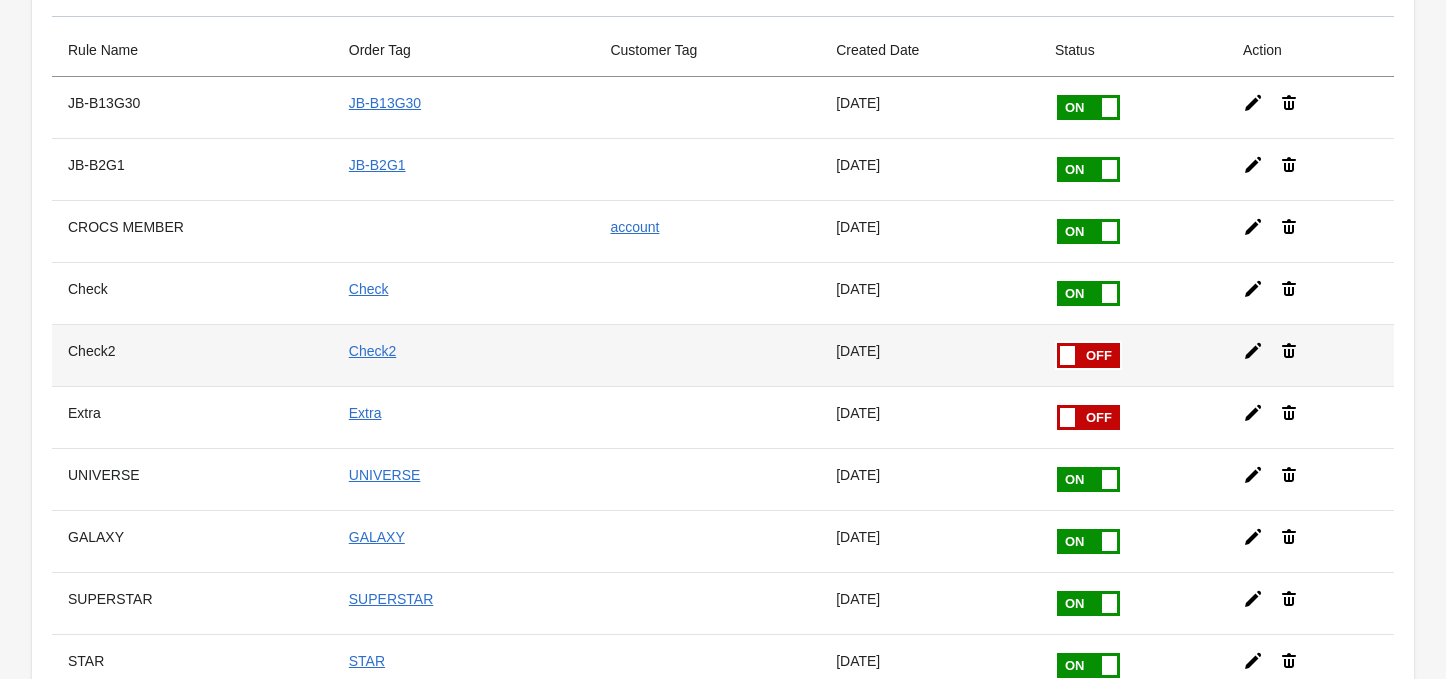 click at bounding box center [1057, 343] 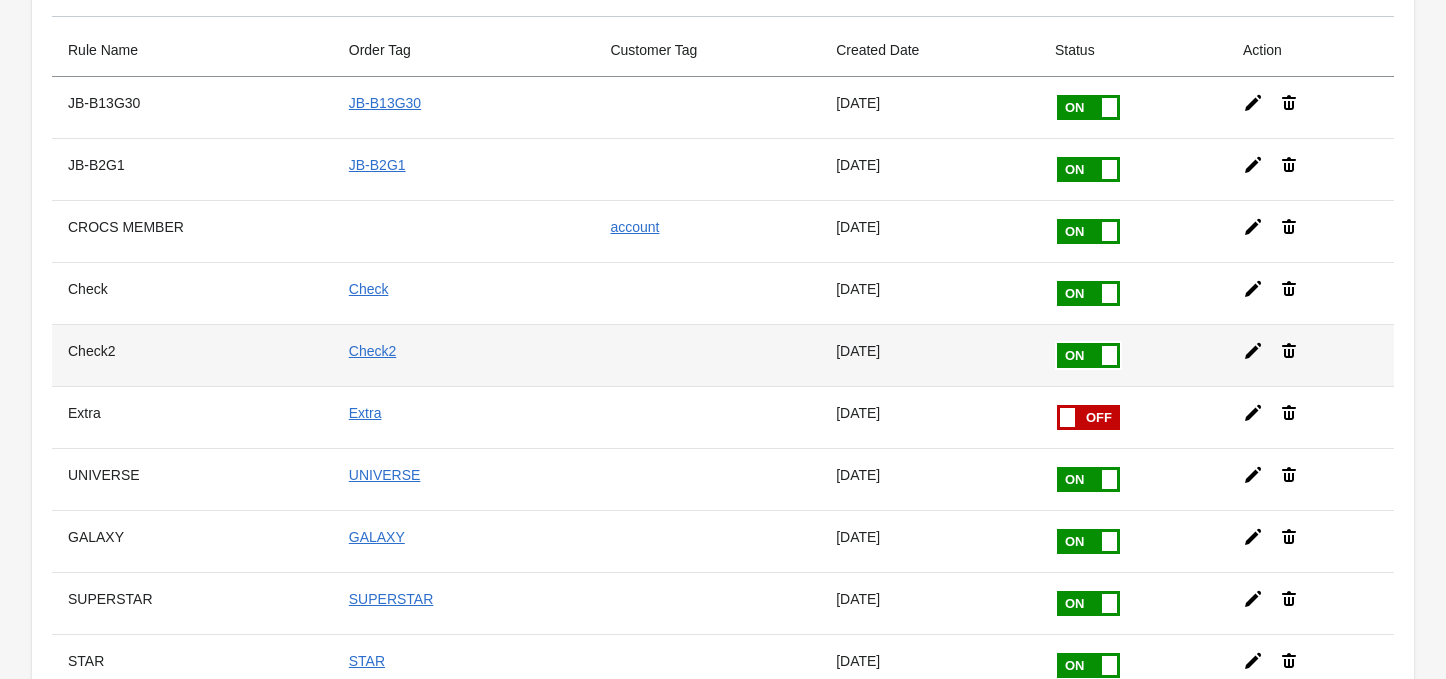 click at bounding box center [0, 0] 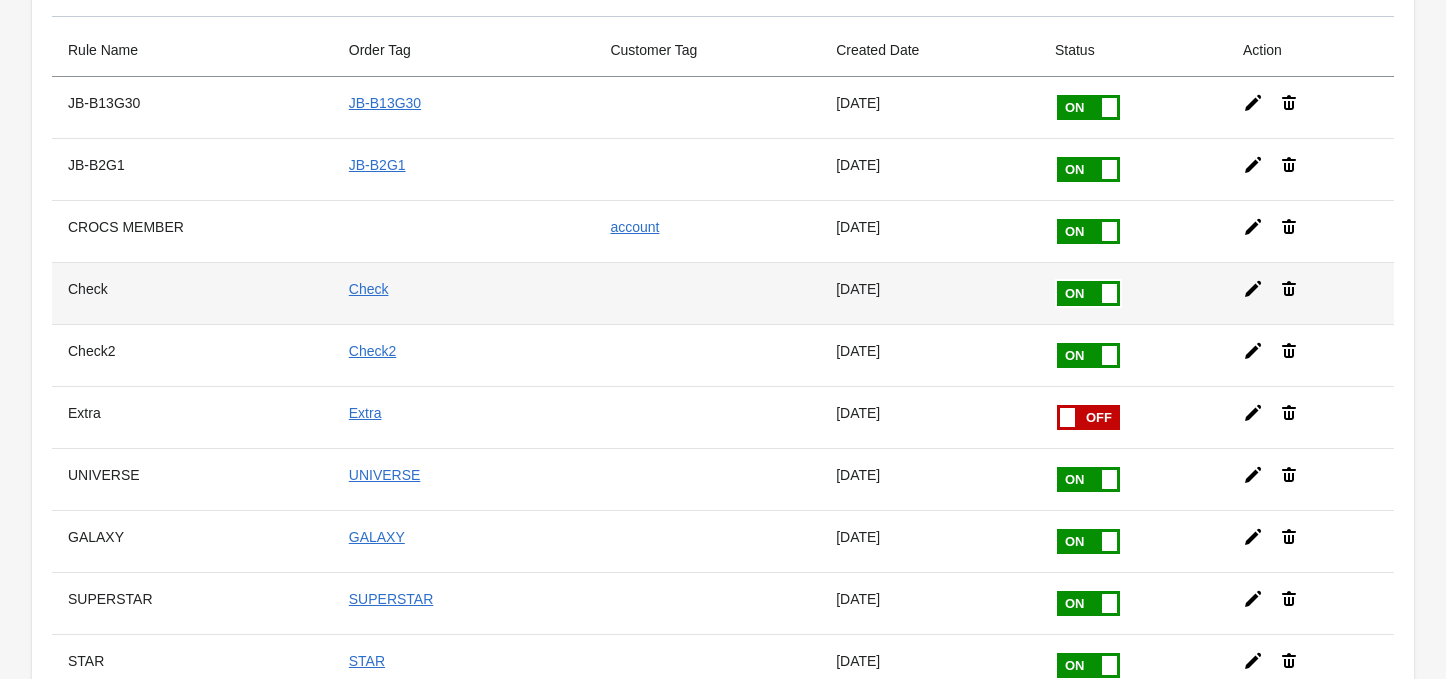 scroll, scrollTop: 533, scrollLeft: 0, axis: vertical 